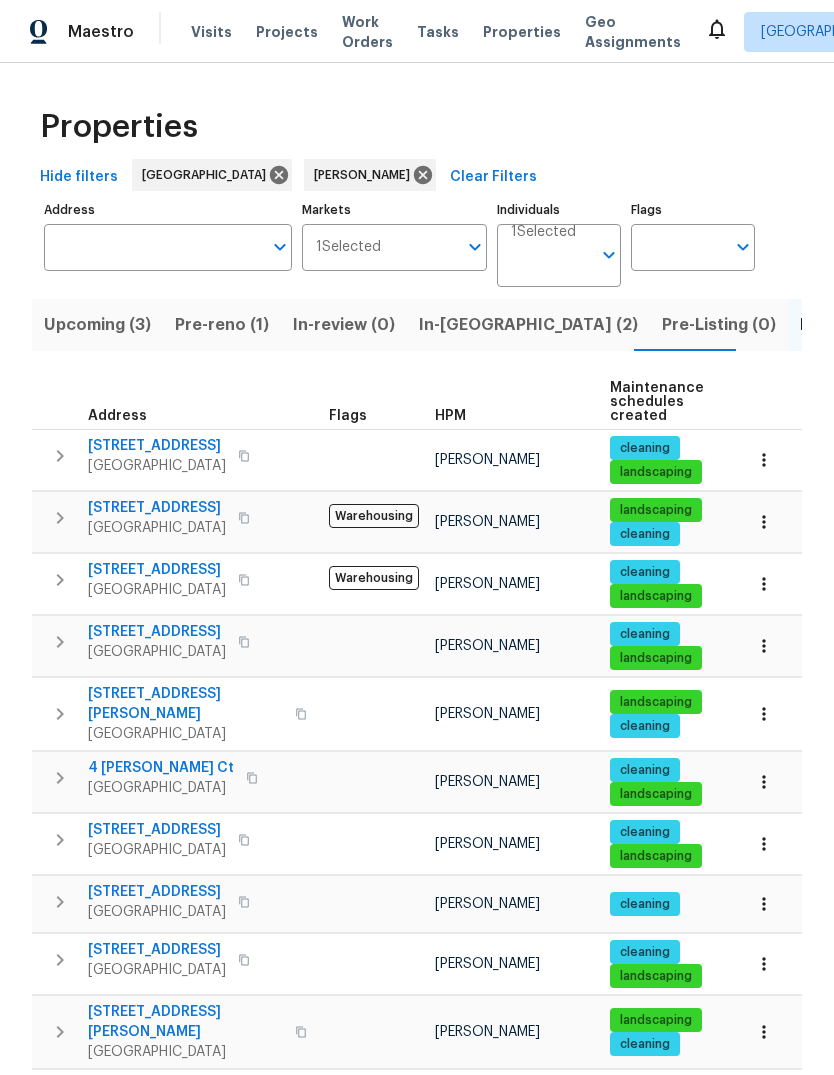 scroll, scrollTop: 75, scrollLeft: 0, axis: vertical 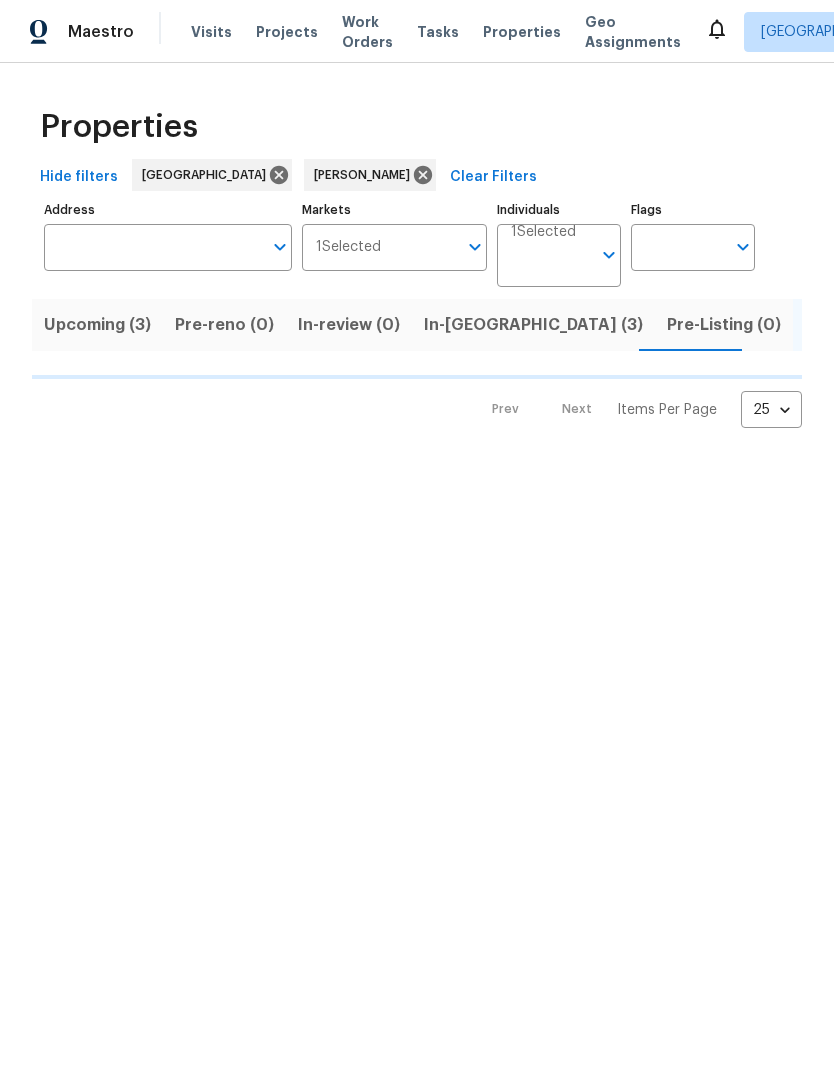 click on "In-reno (3)" at bounding box center [533, 325] 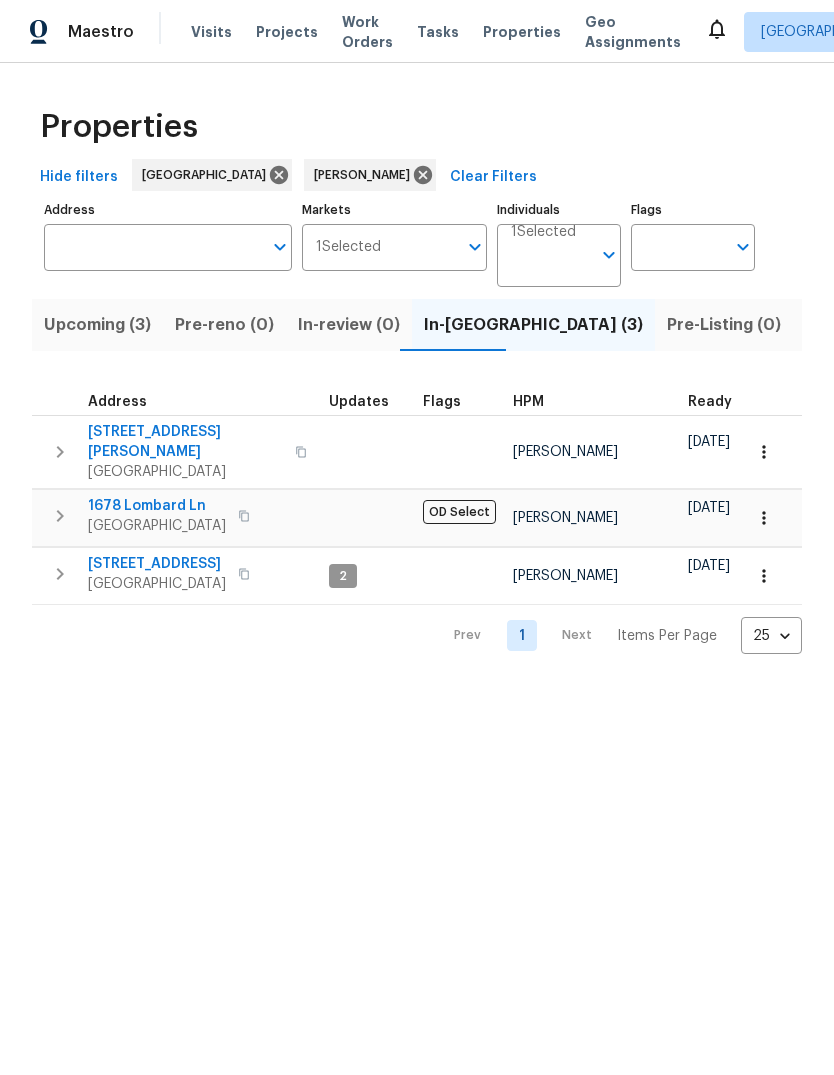 click on "Elk Grove, CA 95757" at bounding box center (157, 584) 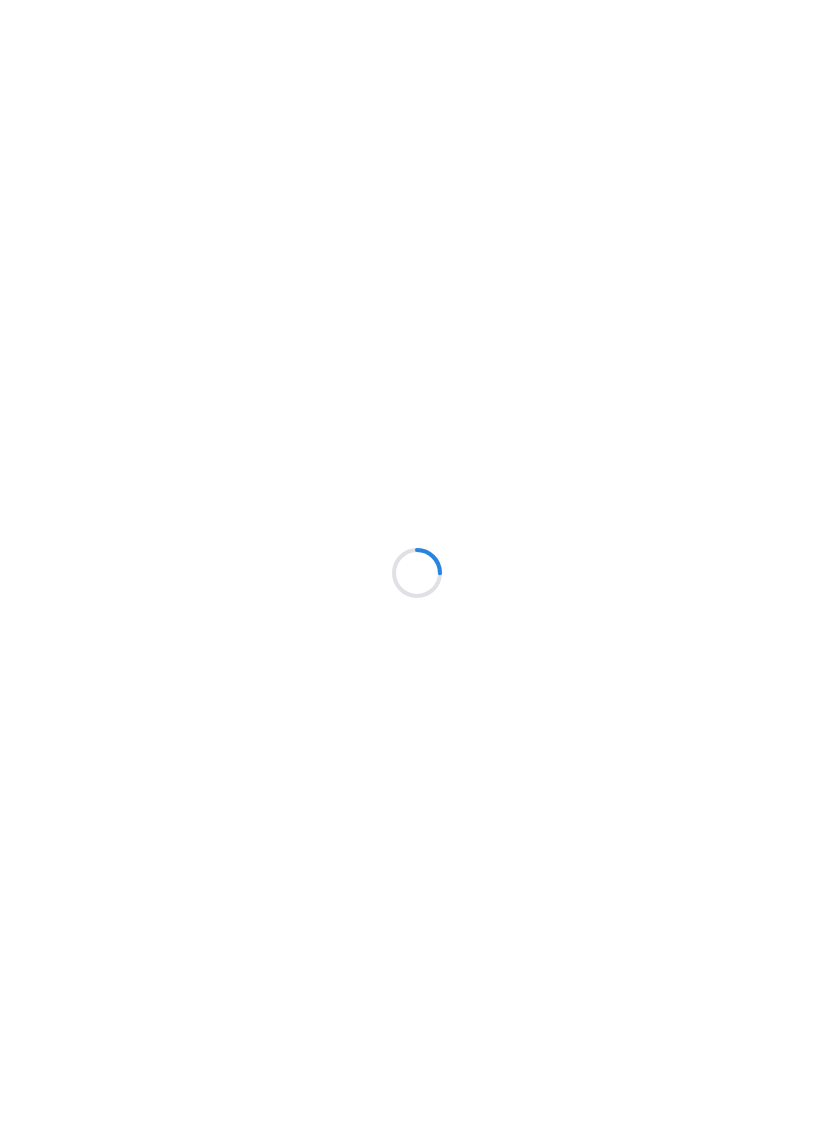 scroll, scrollTop: 0, scrollLeft: 0, axis: both 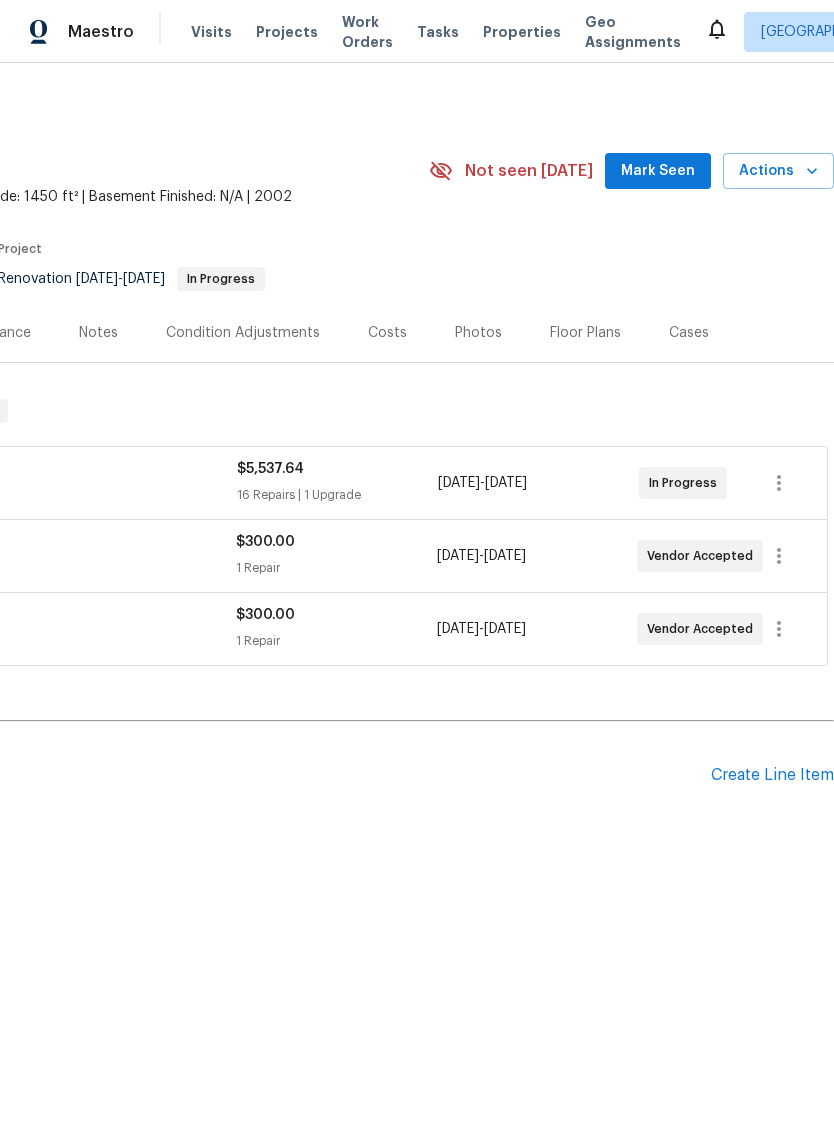 click on "Mark Seen" at bounding box center [658, 171] 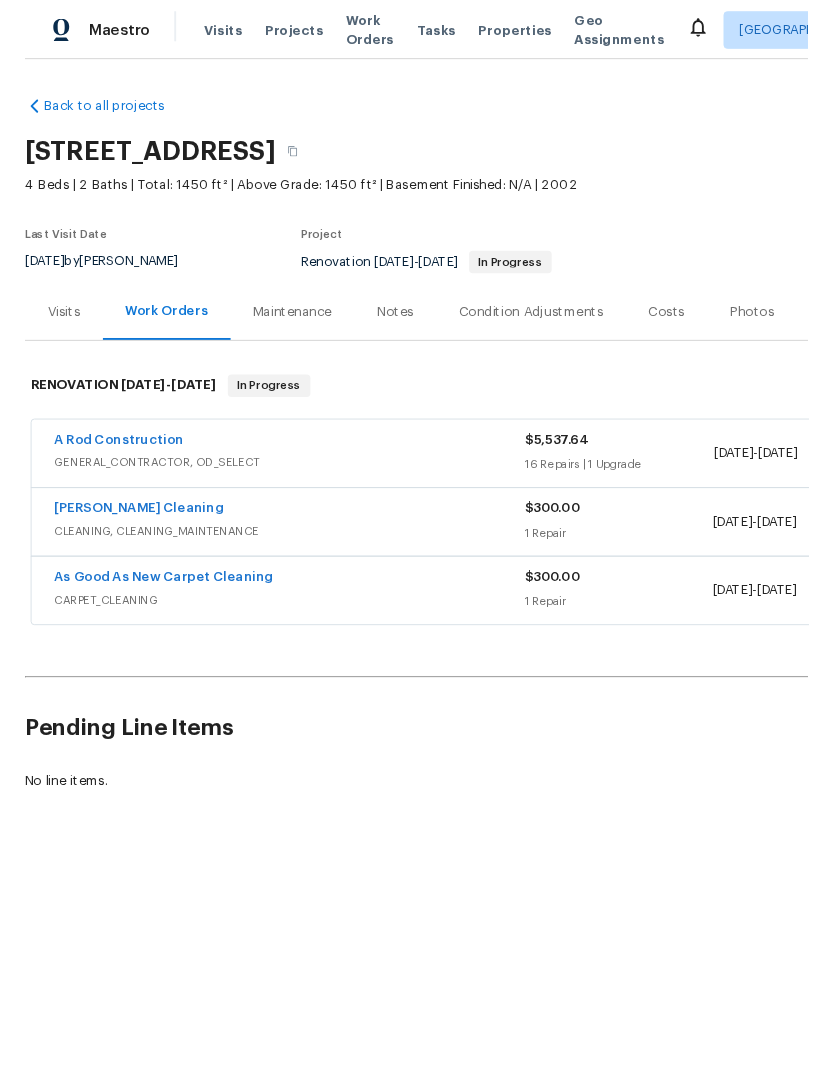 scroll, scrollTop: 0, scrollLeft: 0, axis: both 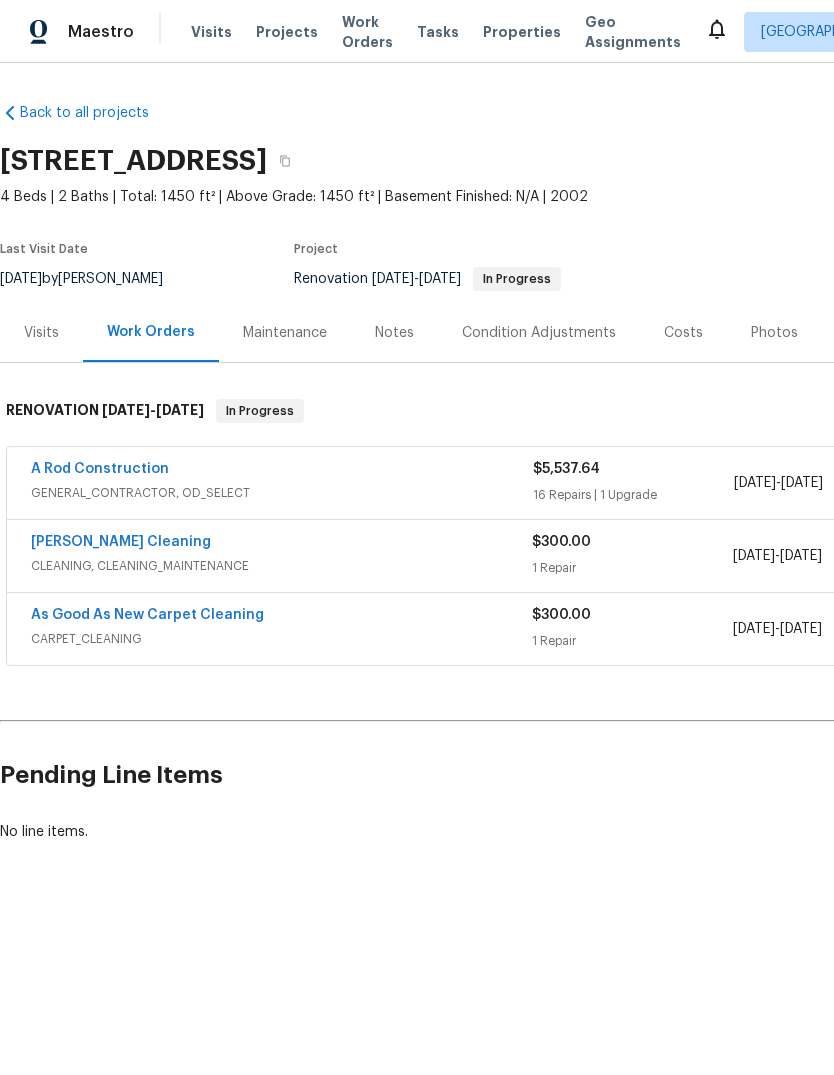 click on "Visits" at bounding box center (211, 32) 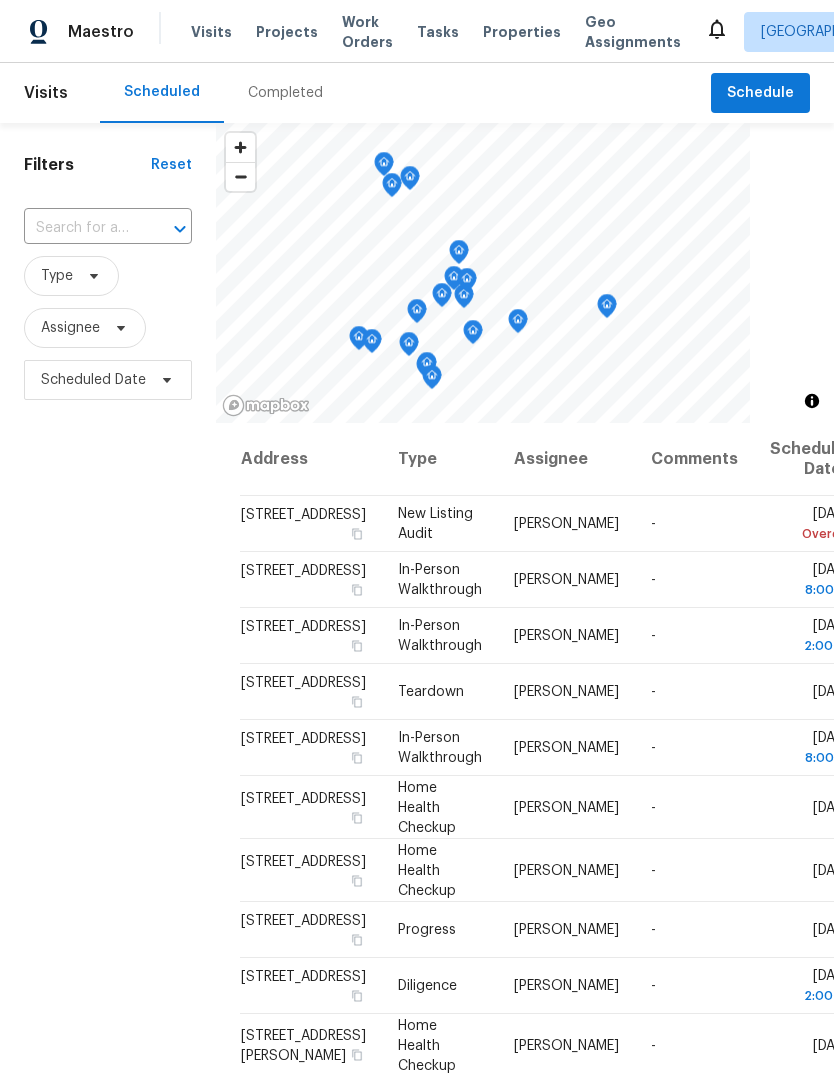 click at bounding box center (80, 228) 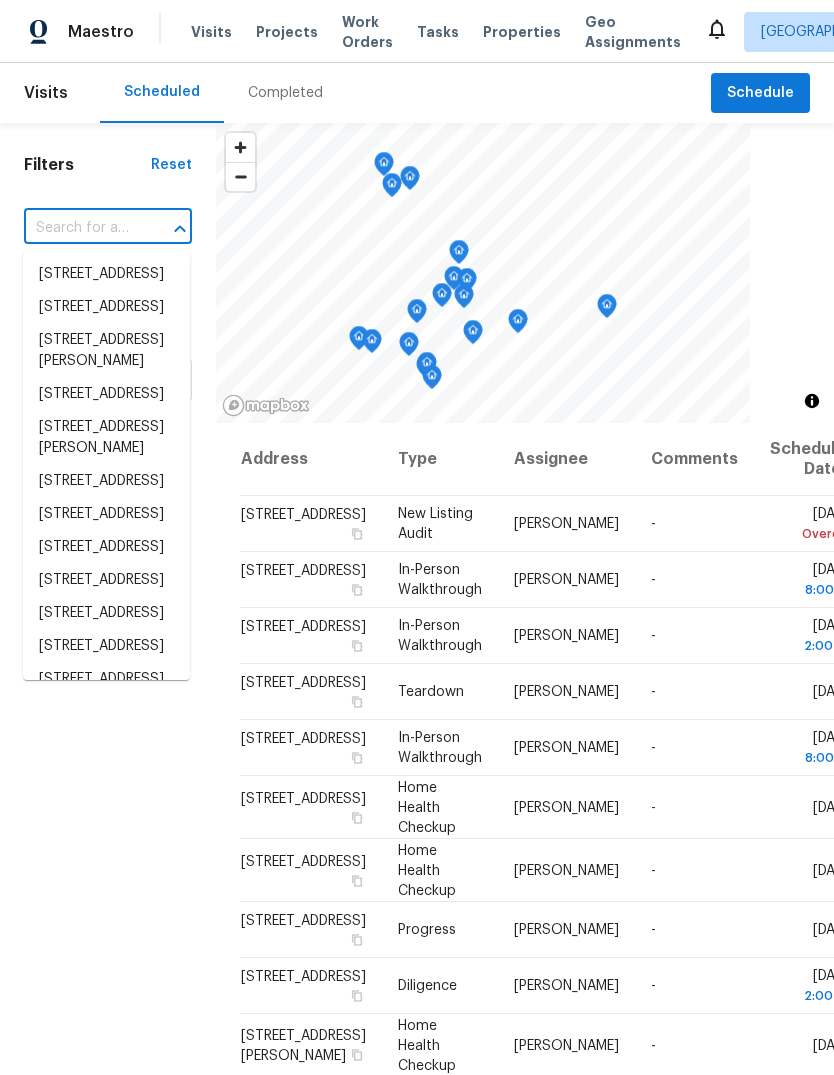 click at bounding box center [80, 228] 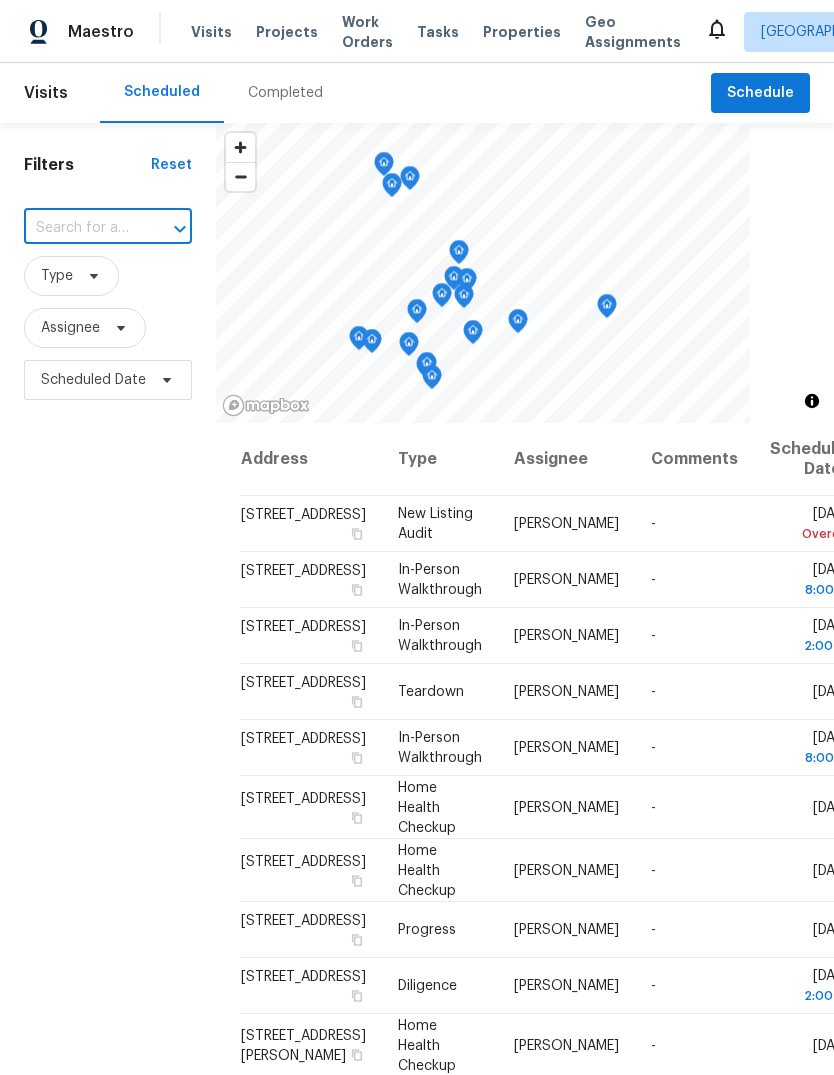 paste on "9752 Sorrena Way, Elk Grove, CA 95757" 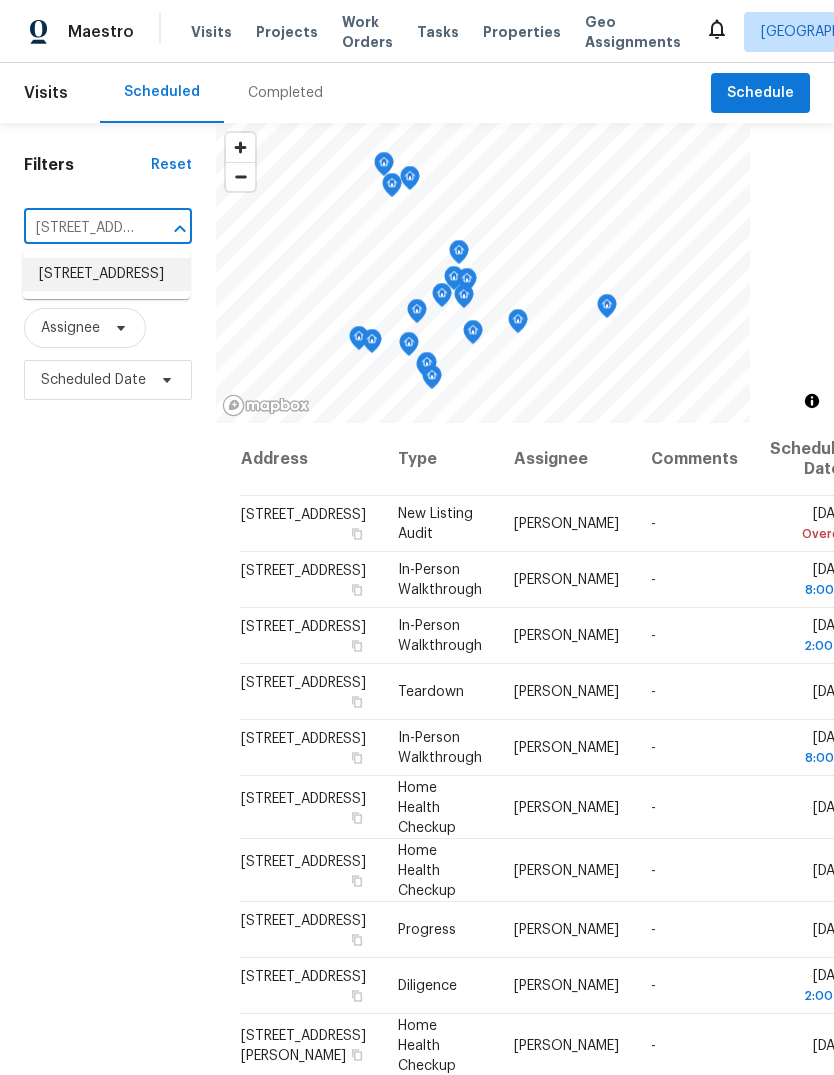 click on "9752 Sorrena Way, Elk Grove, CA 95757" at bounding box center [106, 274] 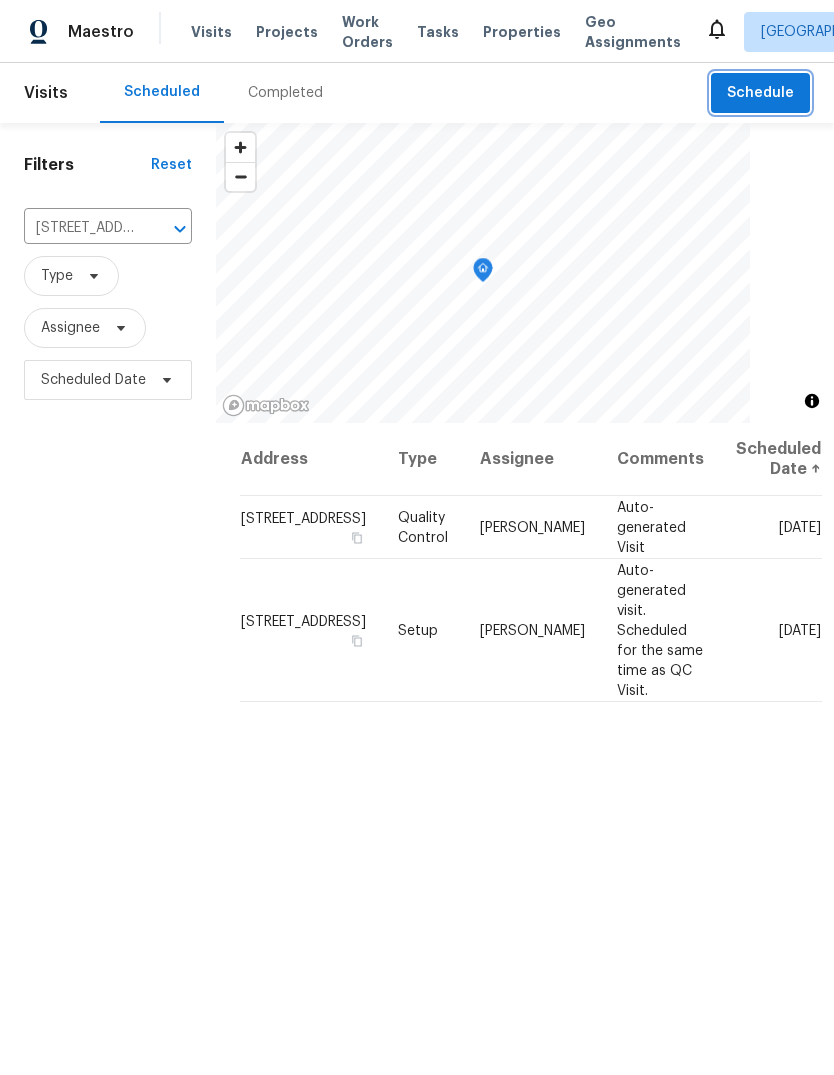 click on "Schedule" at bounding box center (760, 93) 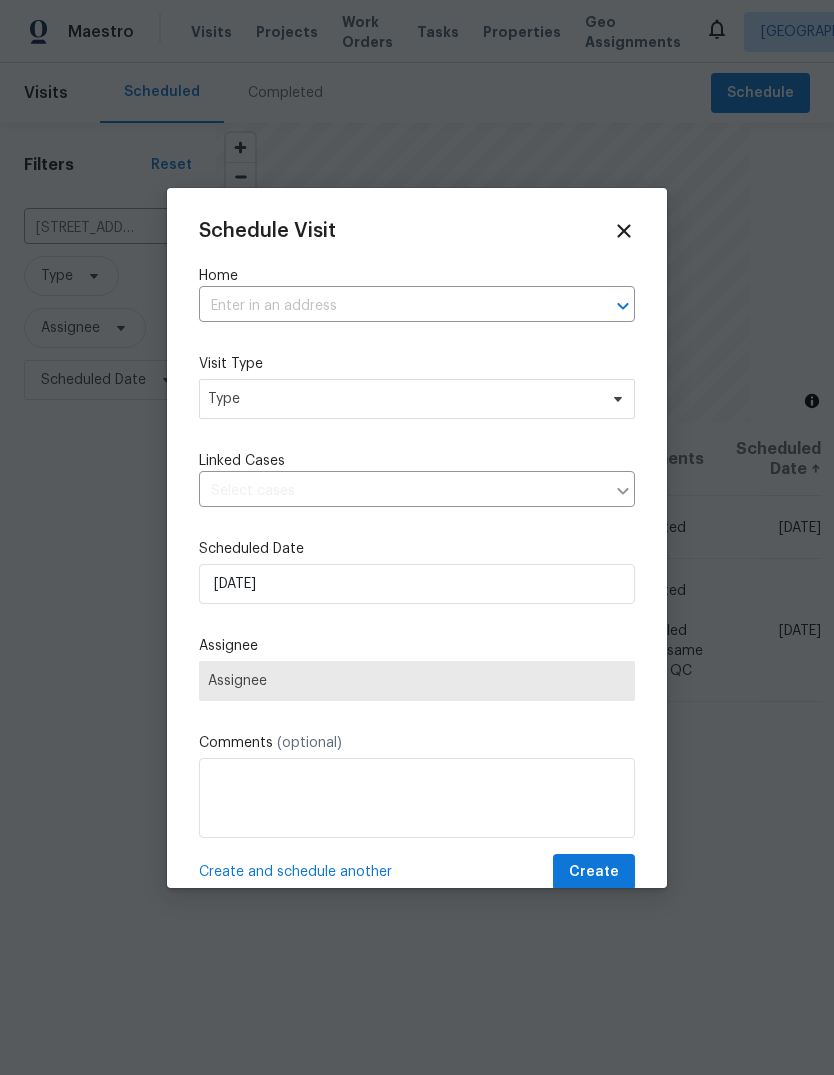 click at bounding box center (389, 306) 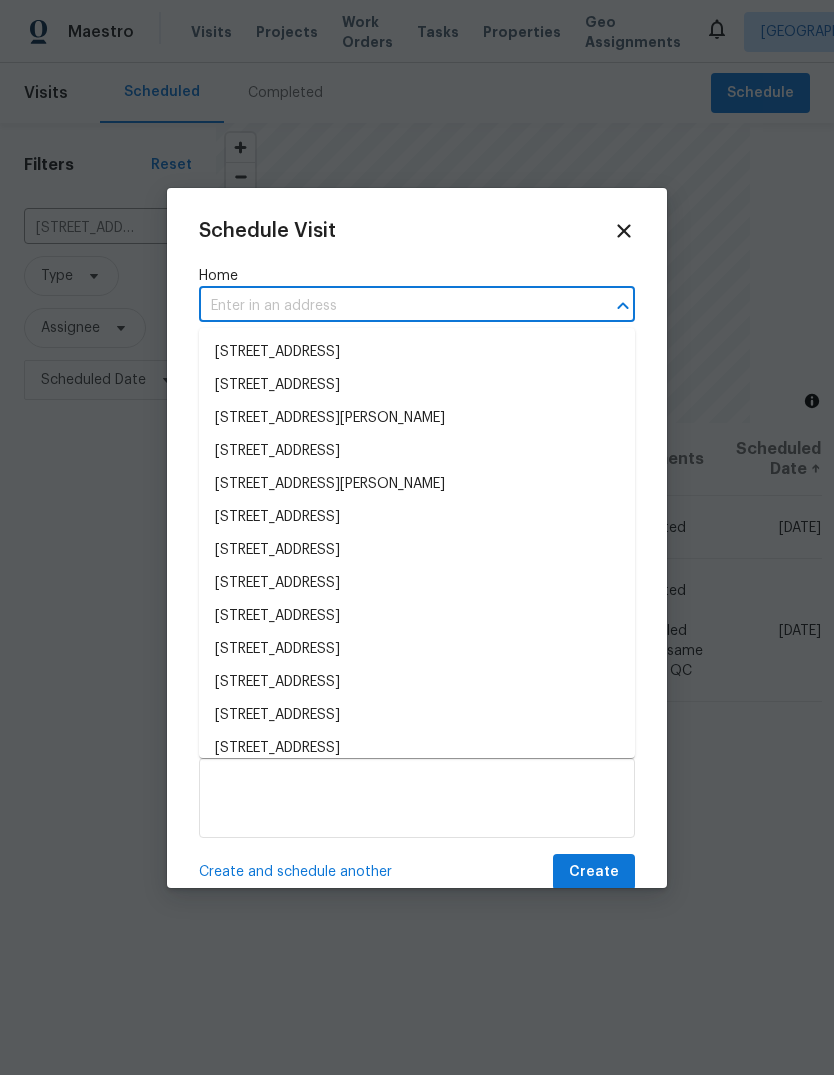 click at bounding box center [389, 306] 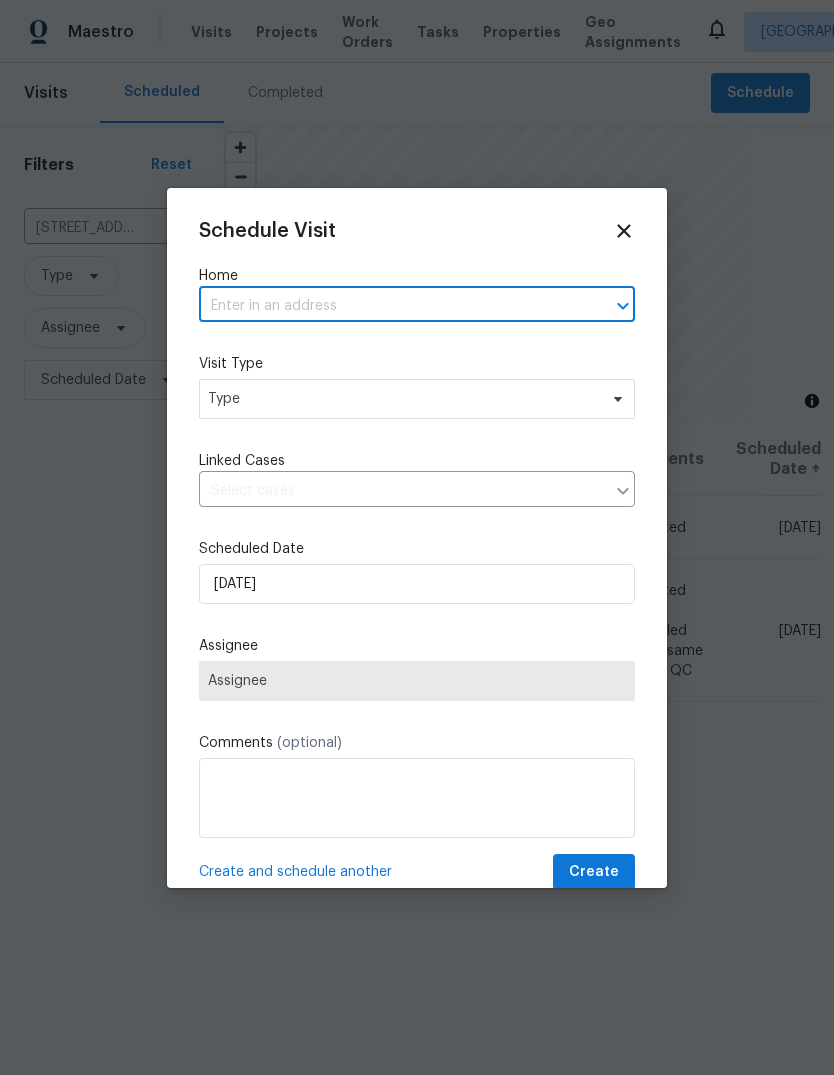 paste on "9752 Sorrena Way, Elk Grove, CA 95757" 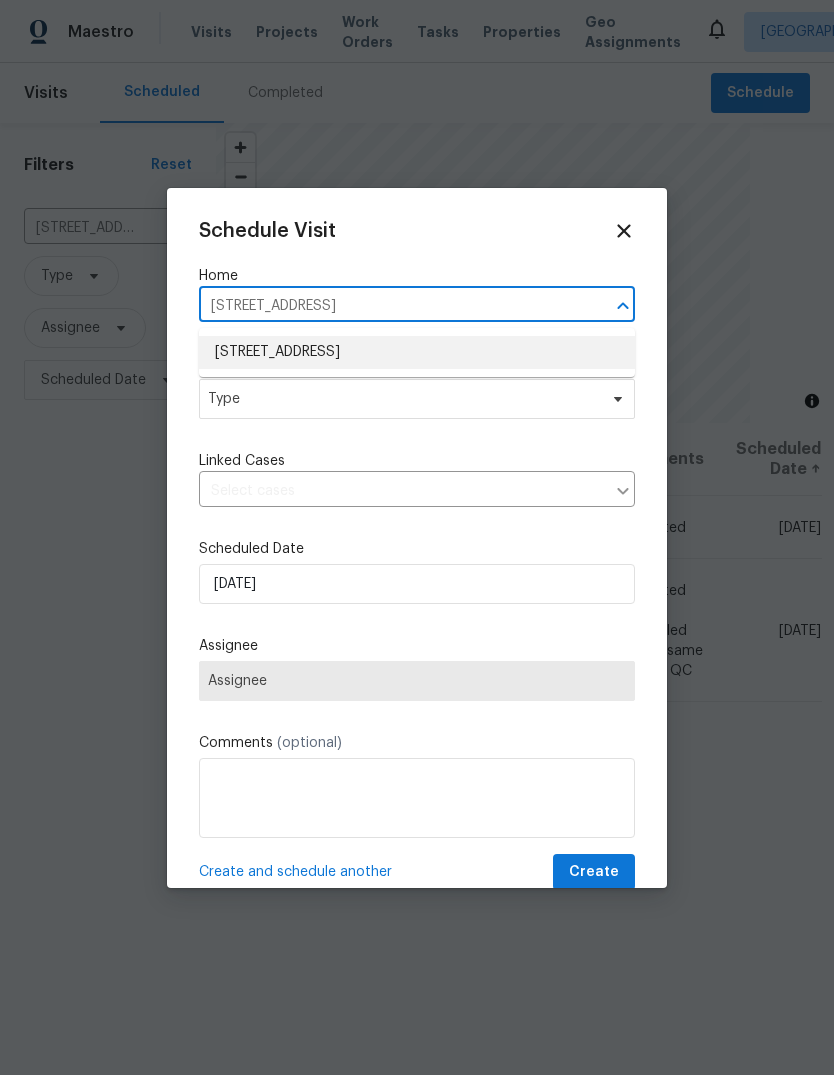 click on "9752 Sorrena Way, Elk Grove, CA 95757" at bounding box center (417, 352) 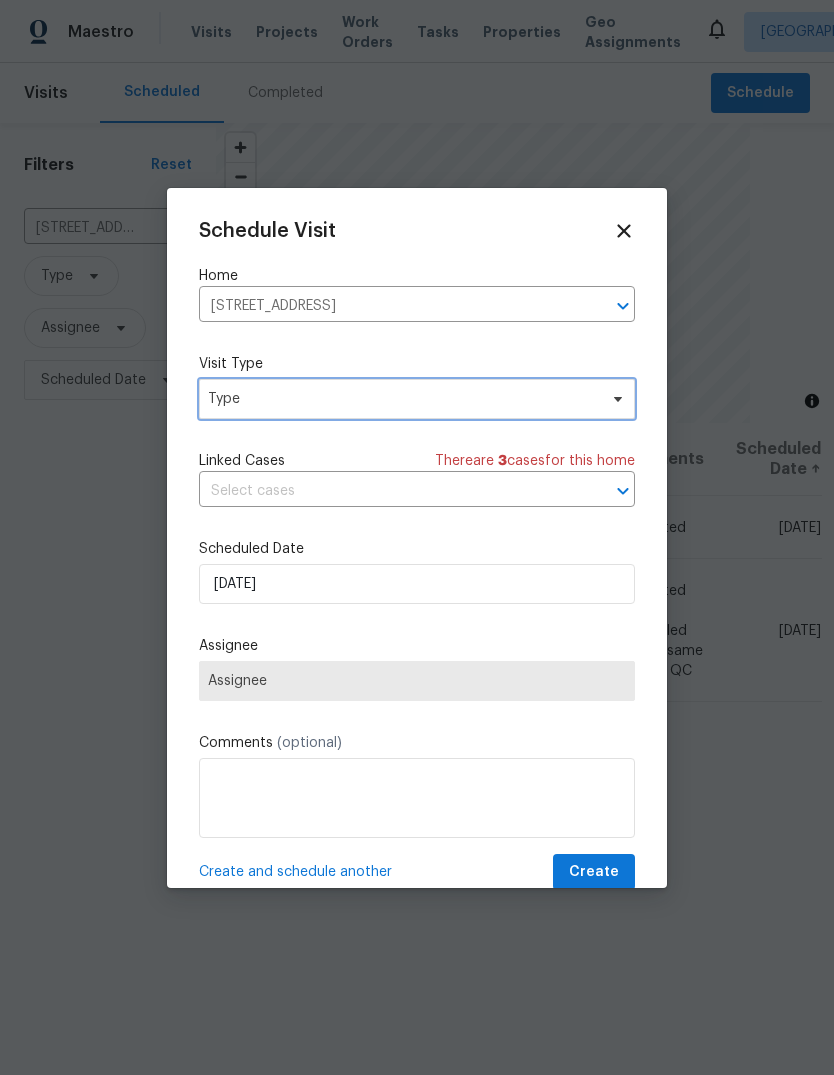 click on "Type" at bounding box center [417, 399] 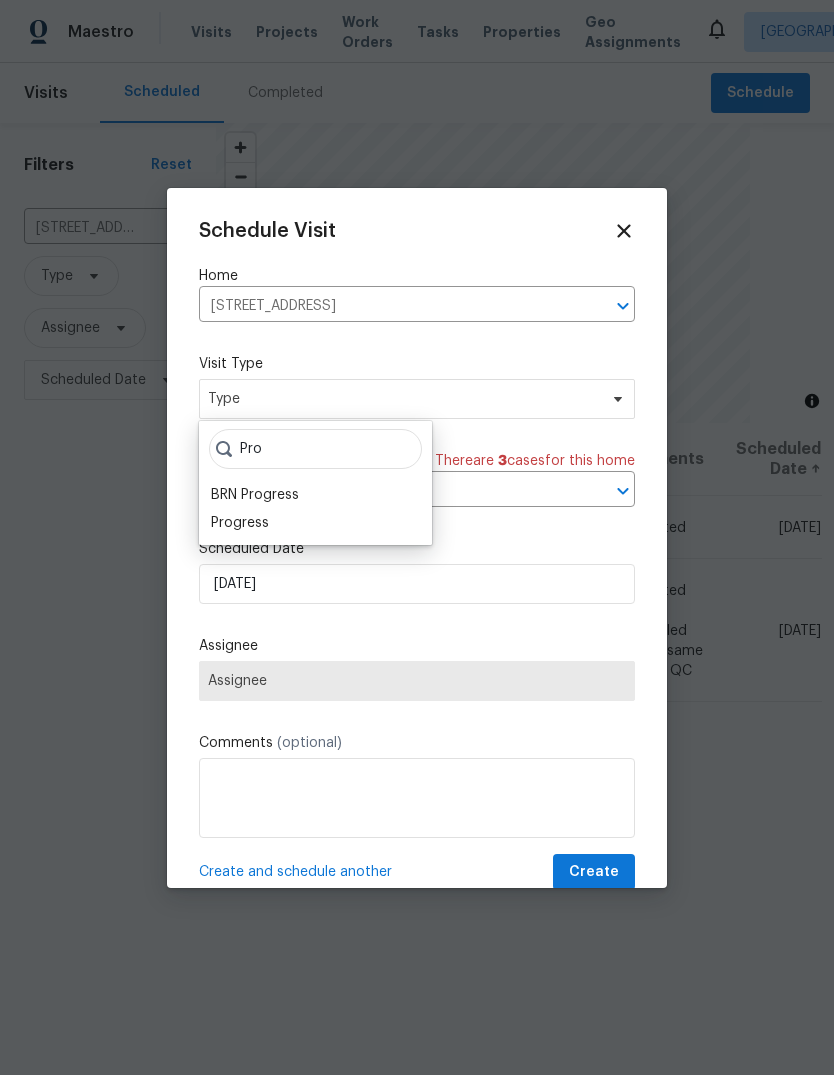 type on "Pro" 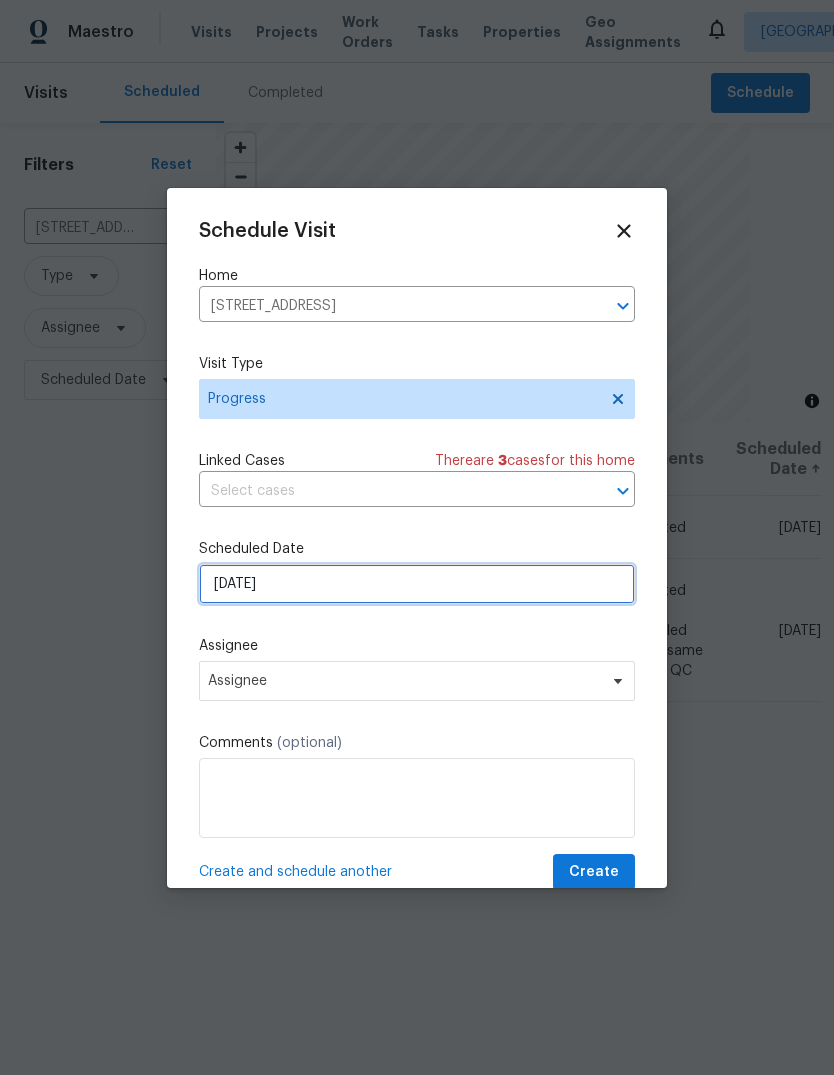 click on "[DATE]" at bounding box center (417, 584) 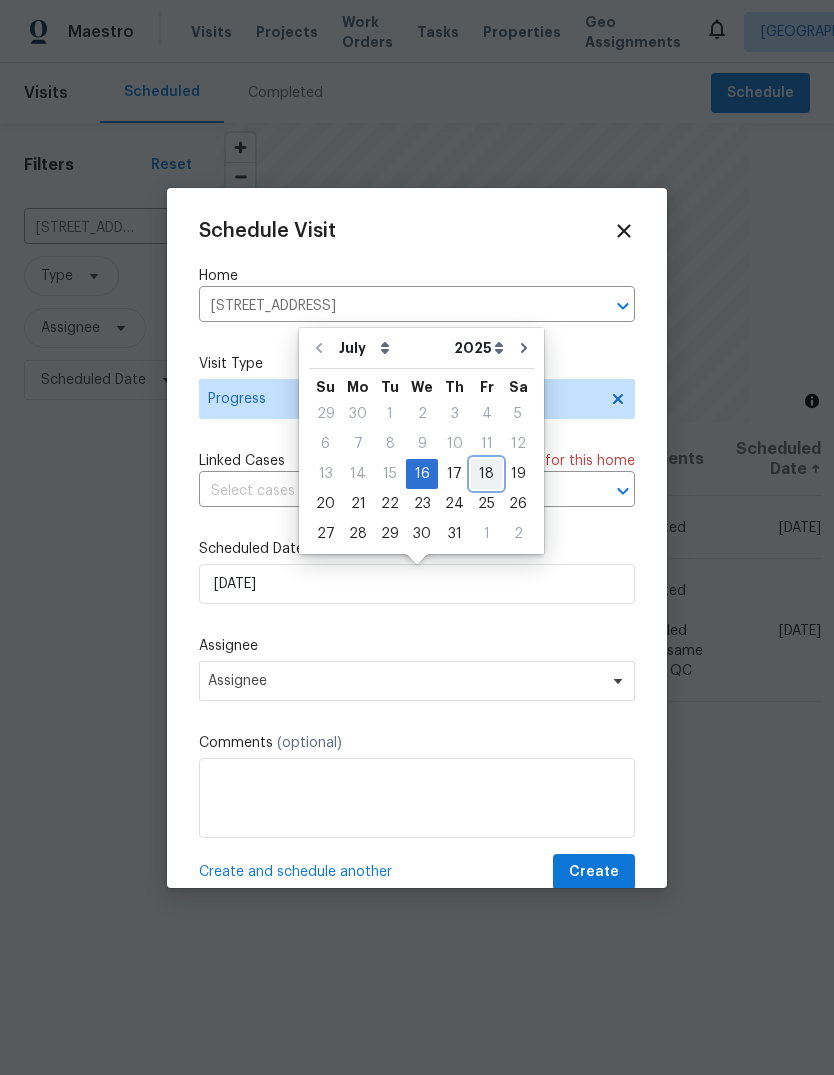 click on "18" at bounding box center [486, 474] 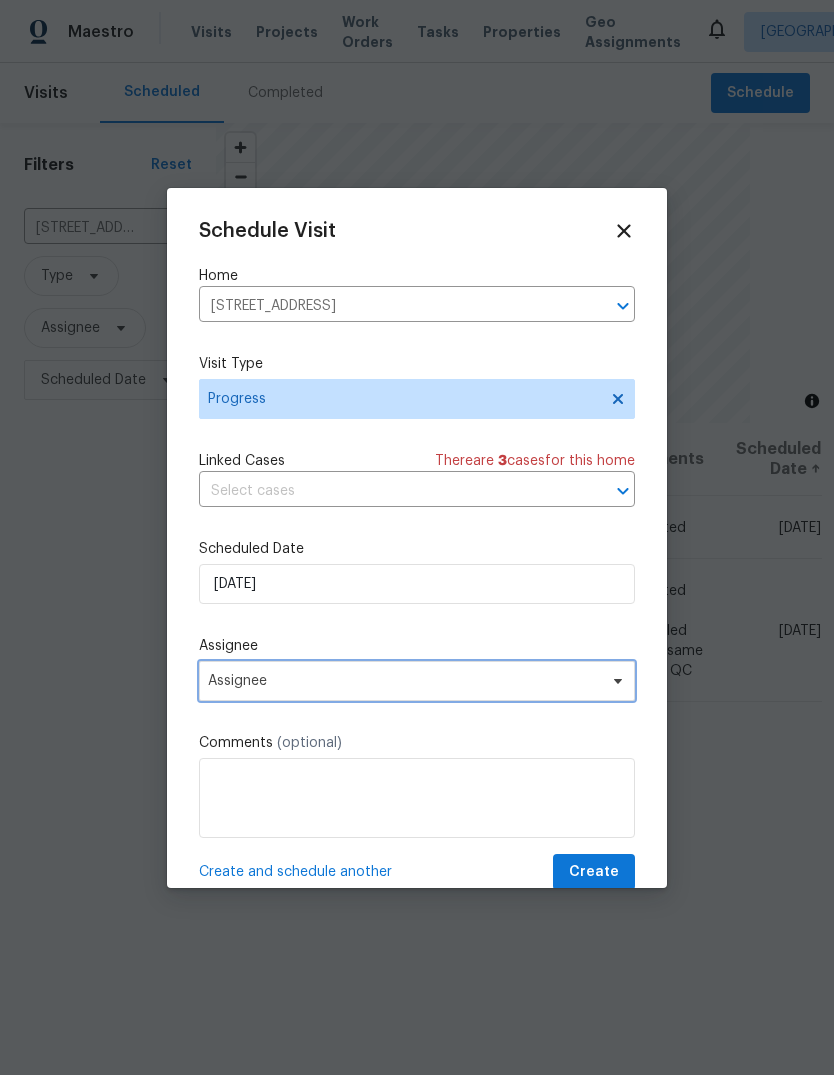 click on "Assignee" at bounding box center (404, 681) 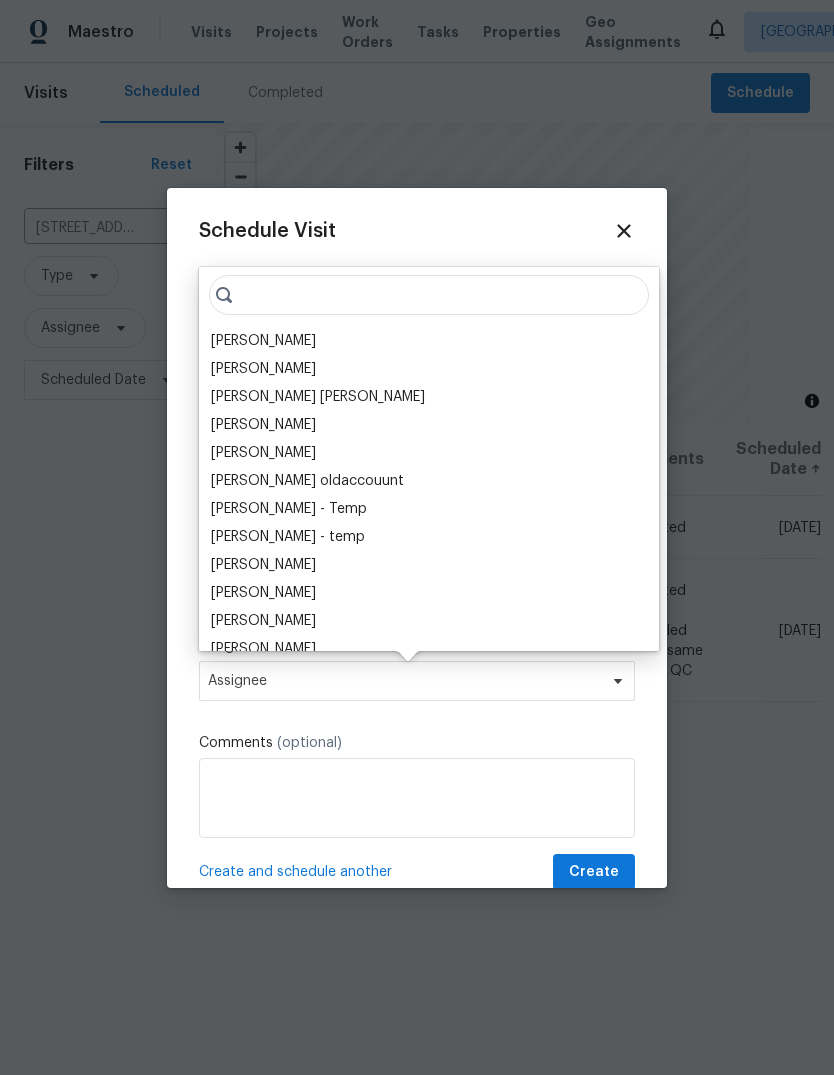 click on "[PERSON_NAME]" at bounding box center [263, 341] 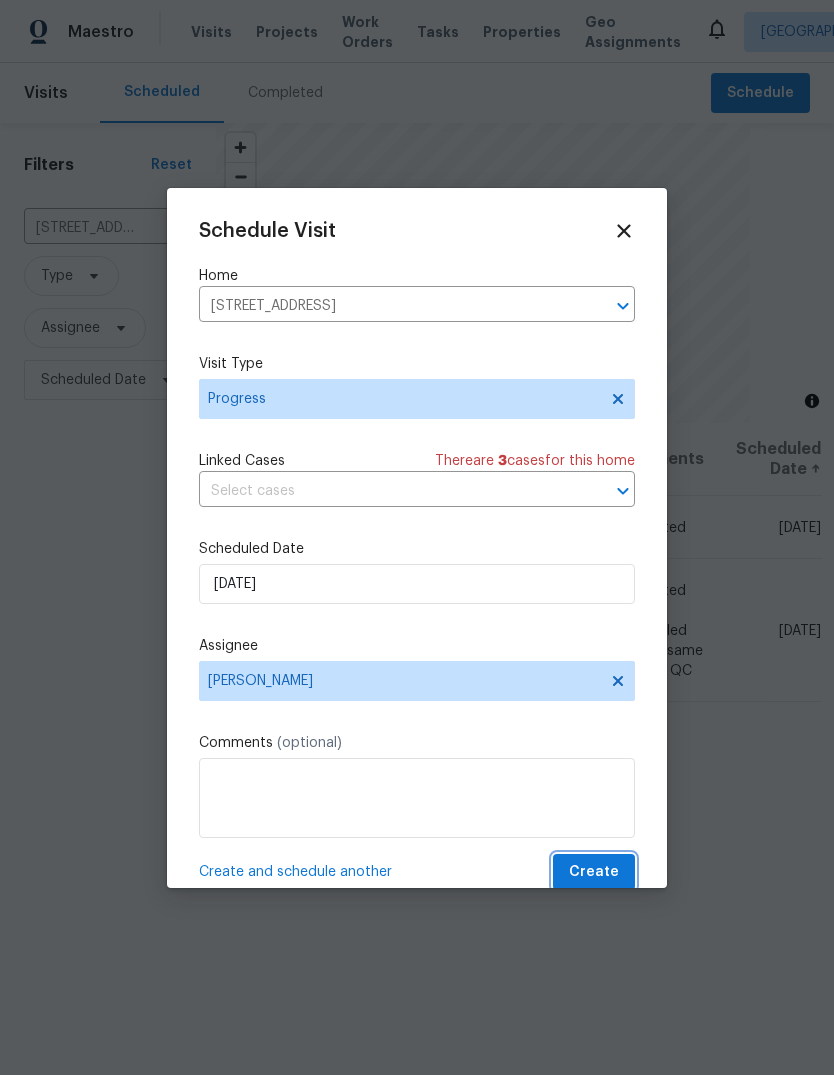 click on "Create" at bounding box center (594, 872) 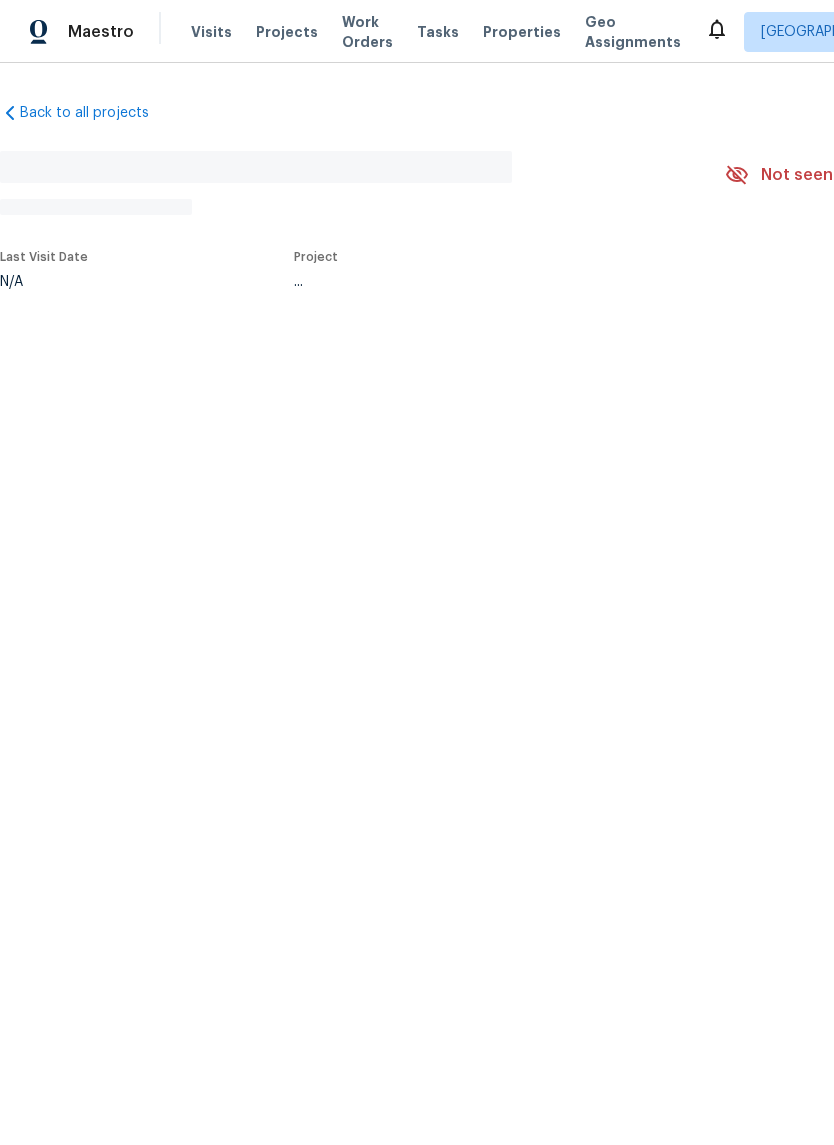 scroll, scrollTop: 0, scrollLeft: 0, axis: both 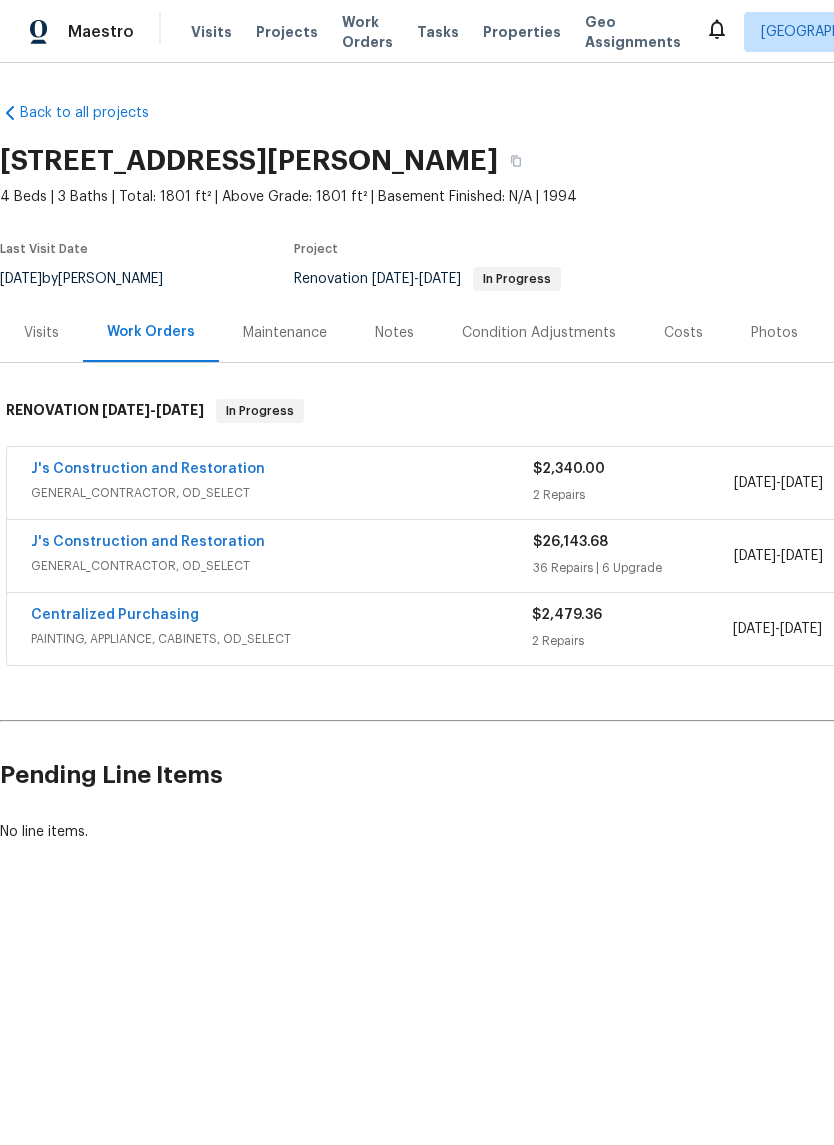 click on "J's Construction and Restoration" at bounding box center (148, 542) 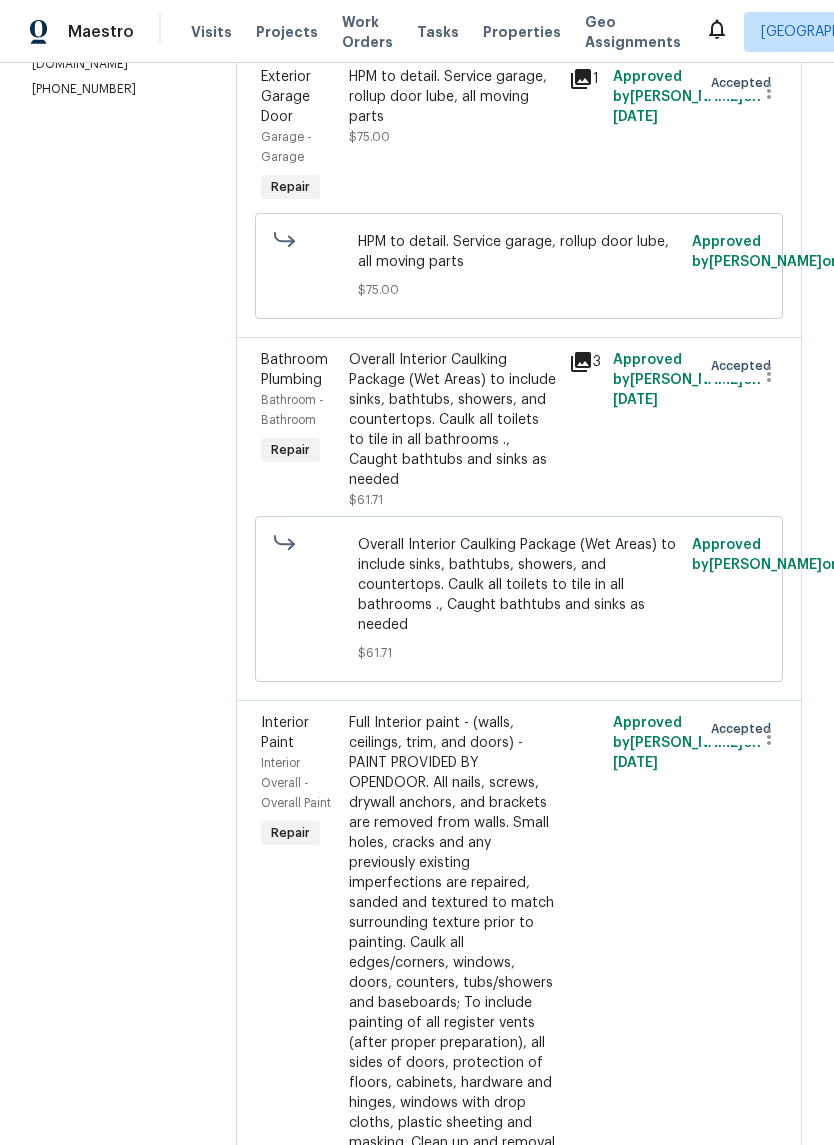 scroll, scrollTop: 396, scrollLeft: 0, axis: vertical 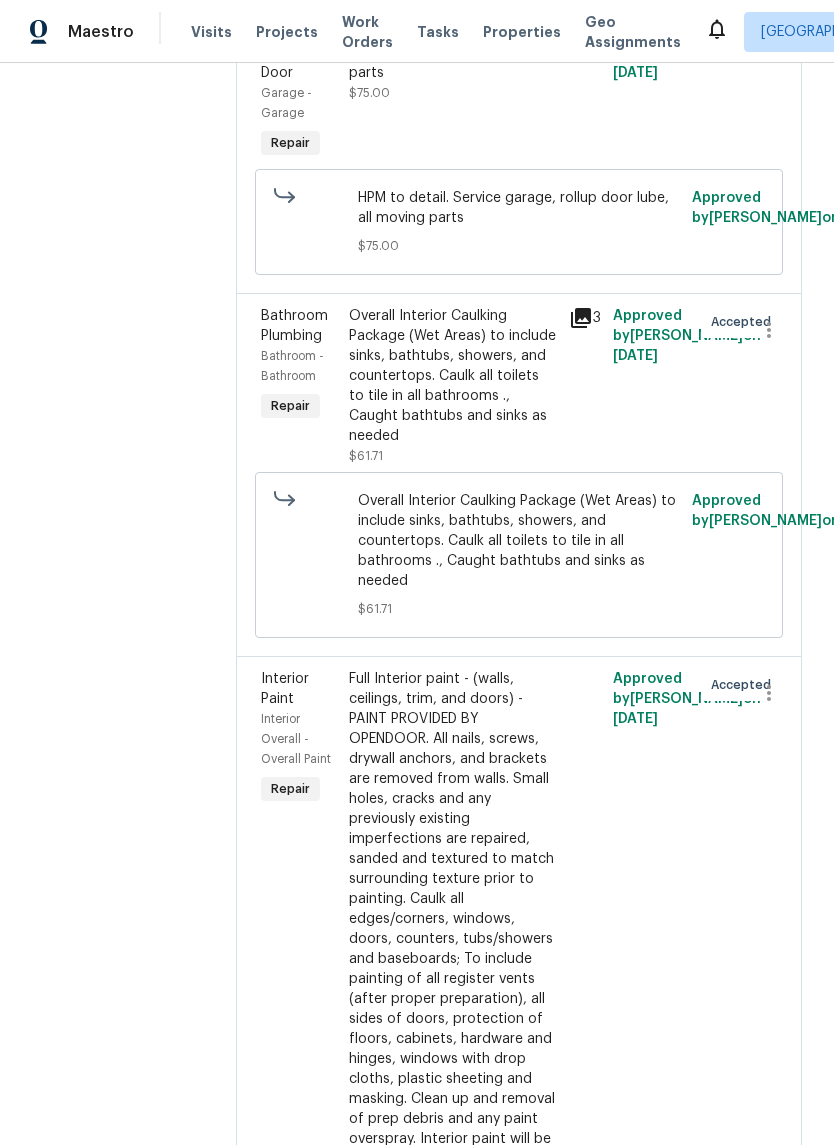 click on "Overall Interior Caulking Package (Wet Areas) to include sinks, bathtubs, showers, and countertops.
Caulk all toilets to tile in all bathrooms .,
Caught bathtubs and sinks as needed" at bounding box center (519, 541) 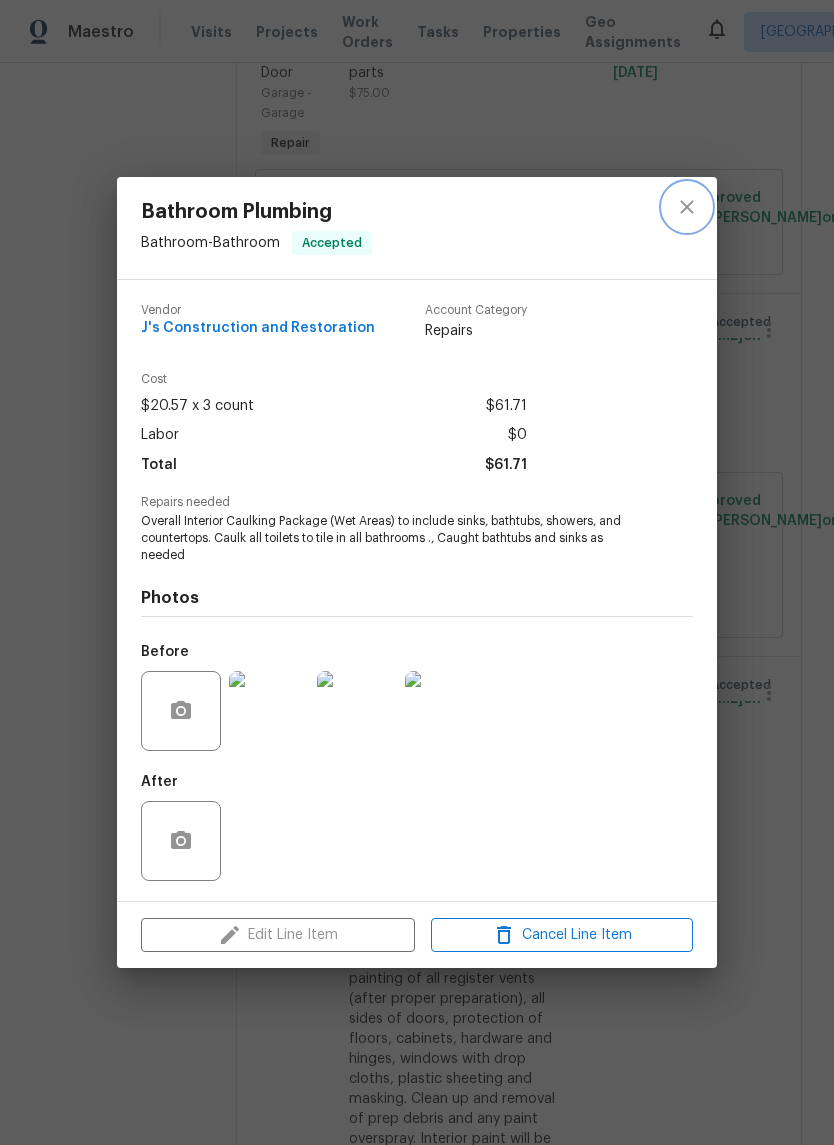 click 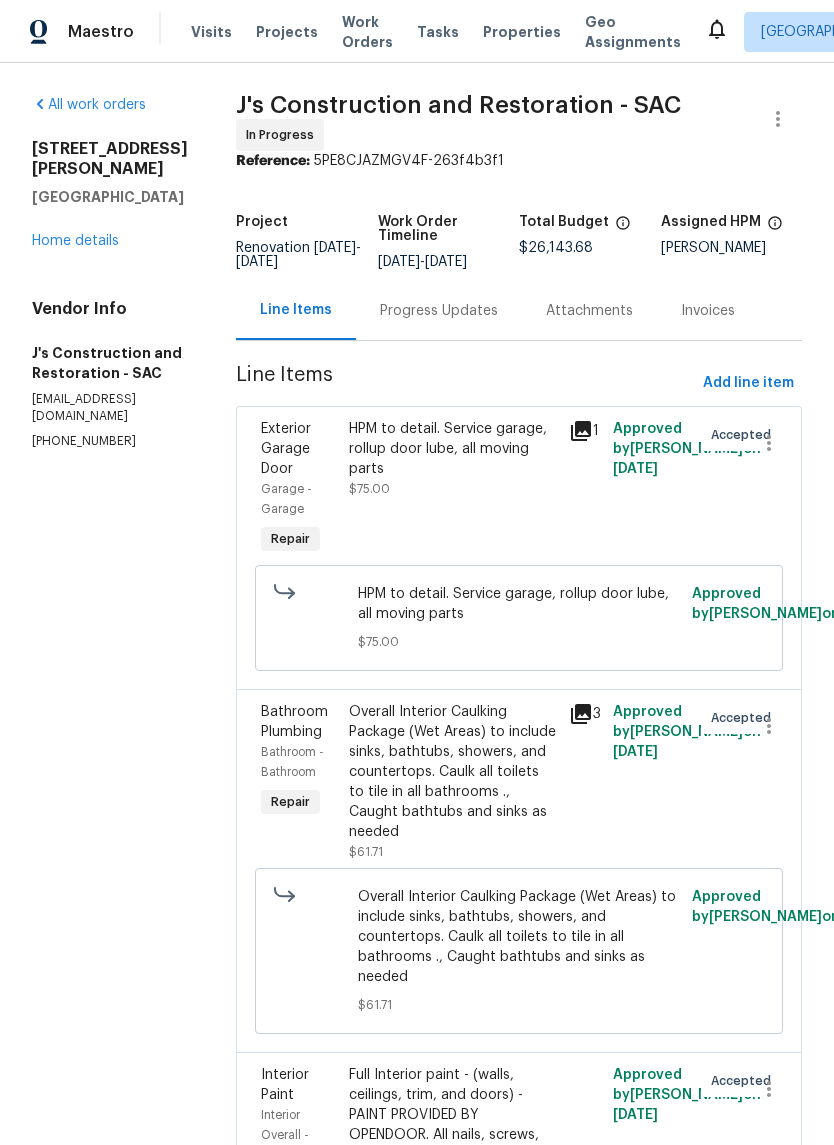scroll, scrollTop: 0, scrollLeft: 0, axis: both 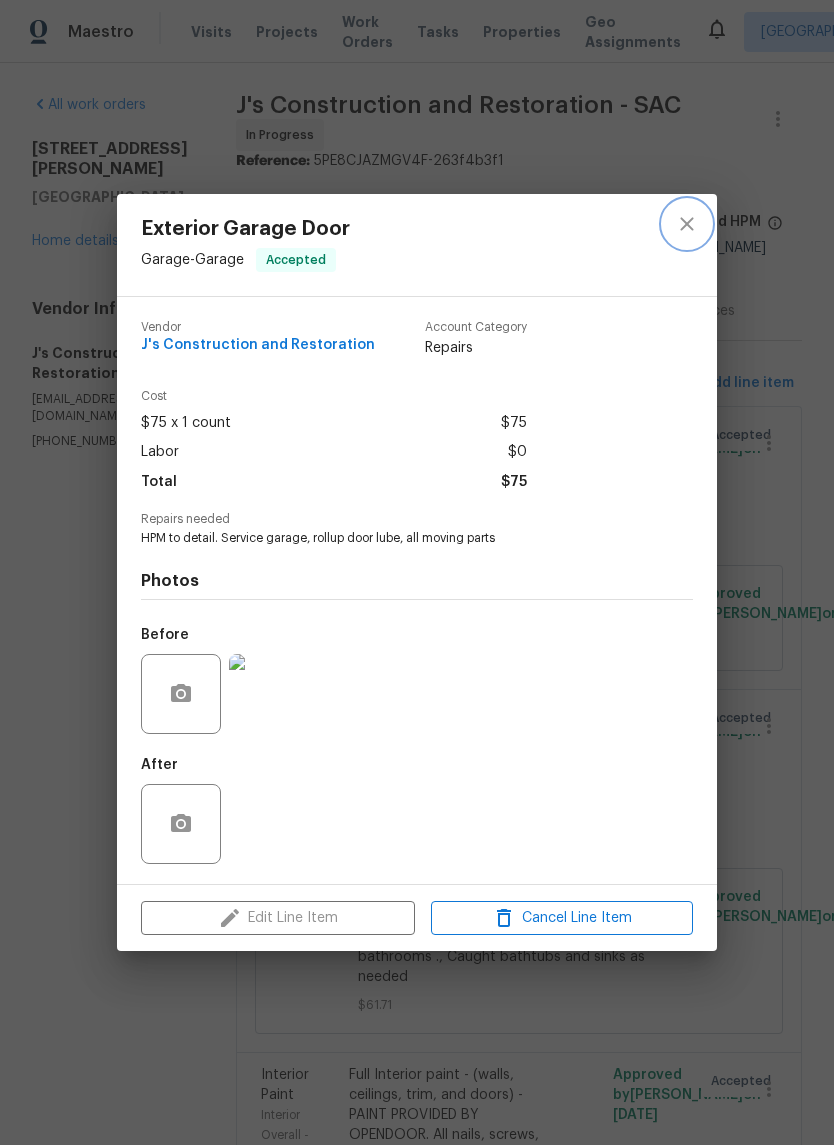 click 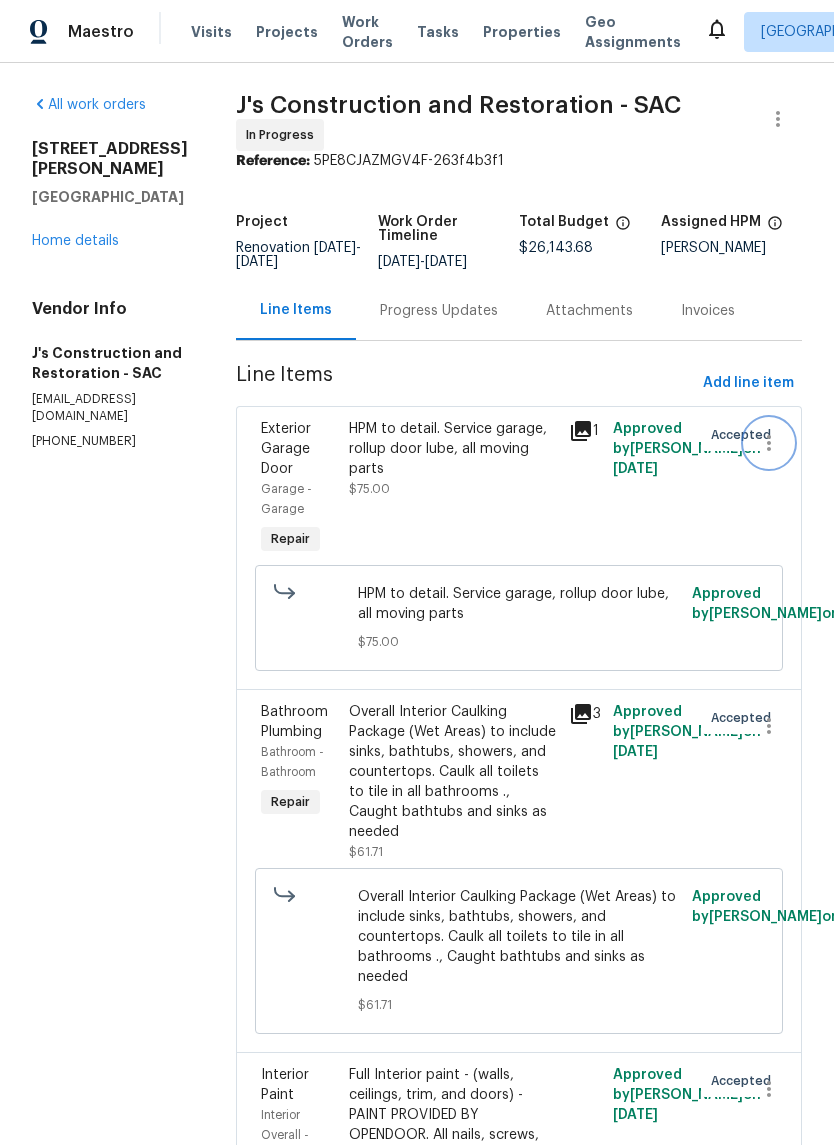 click 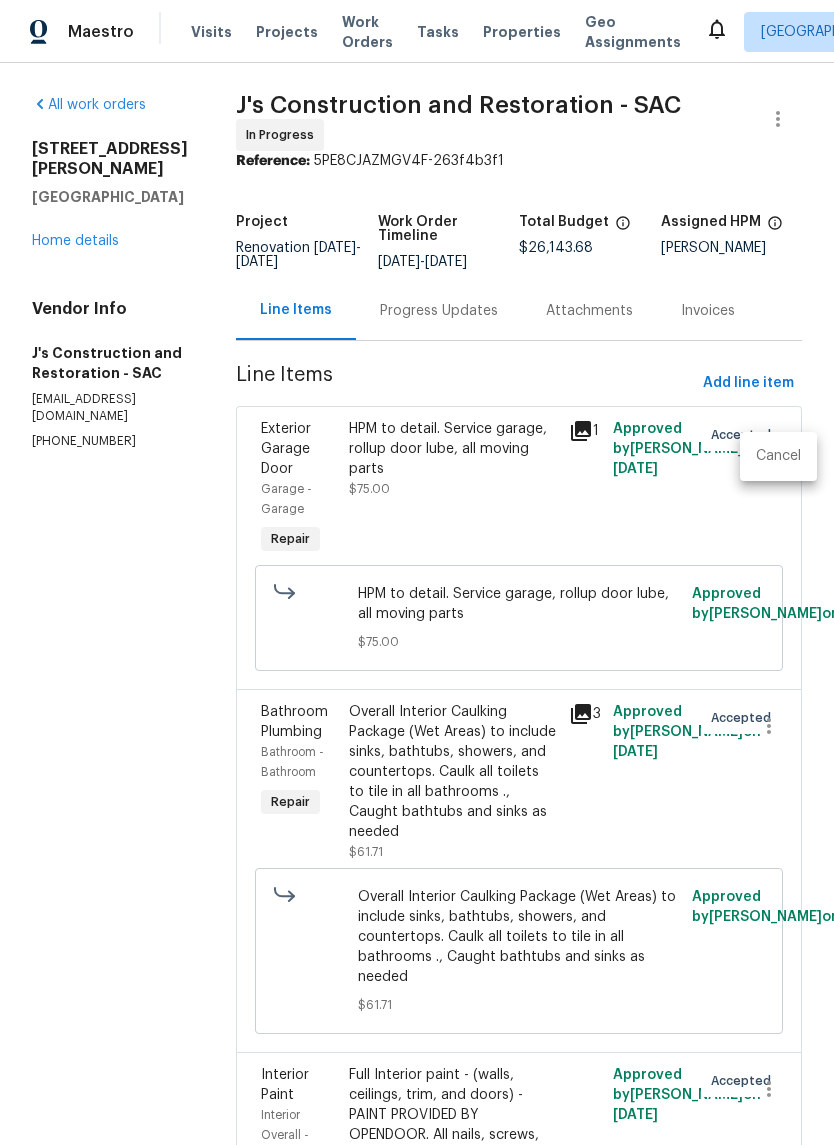 click at bounding box center [417, 572] 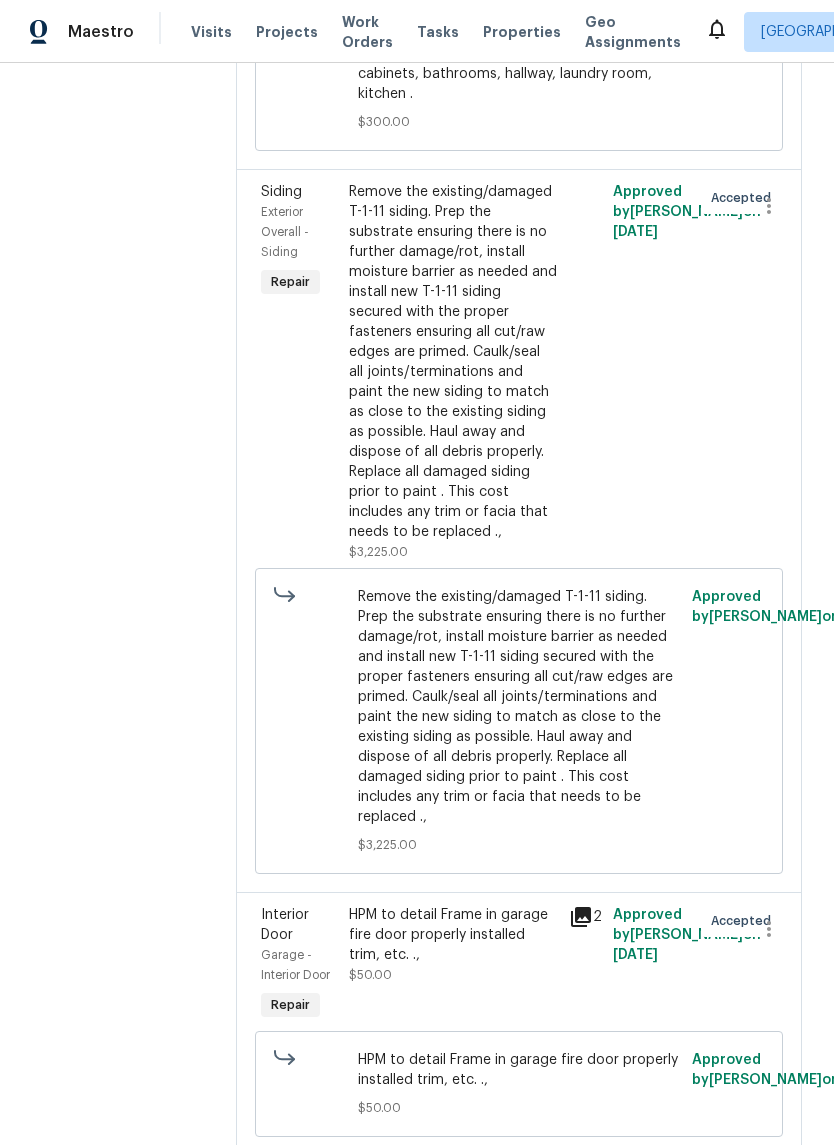 scroll, scrollTop: 5695, scrollLeft: 0, axis: vertical 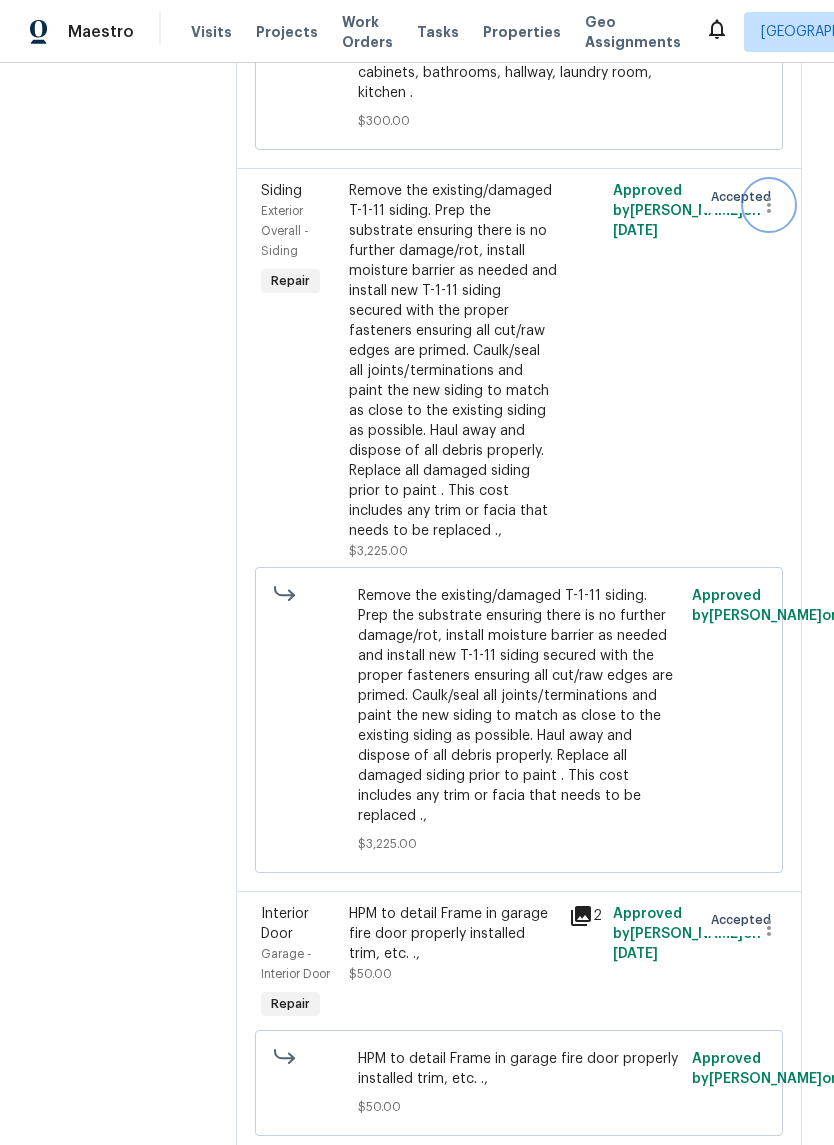 click 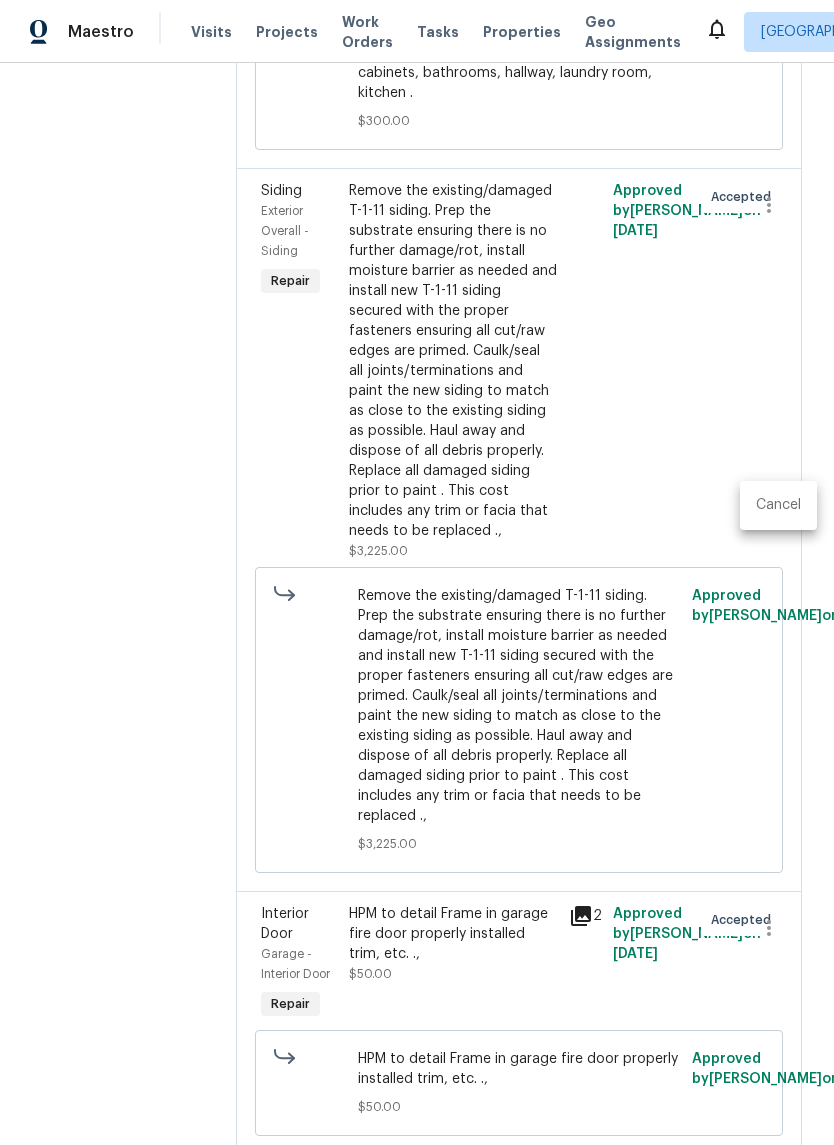 click on "Cancel" at bounding box center [778, 505] 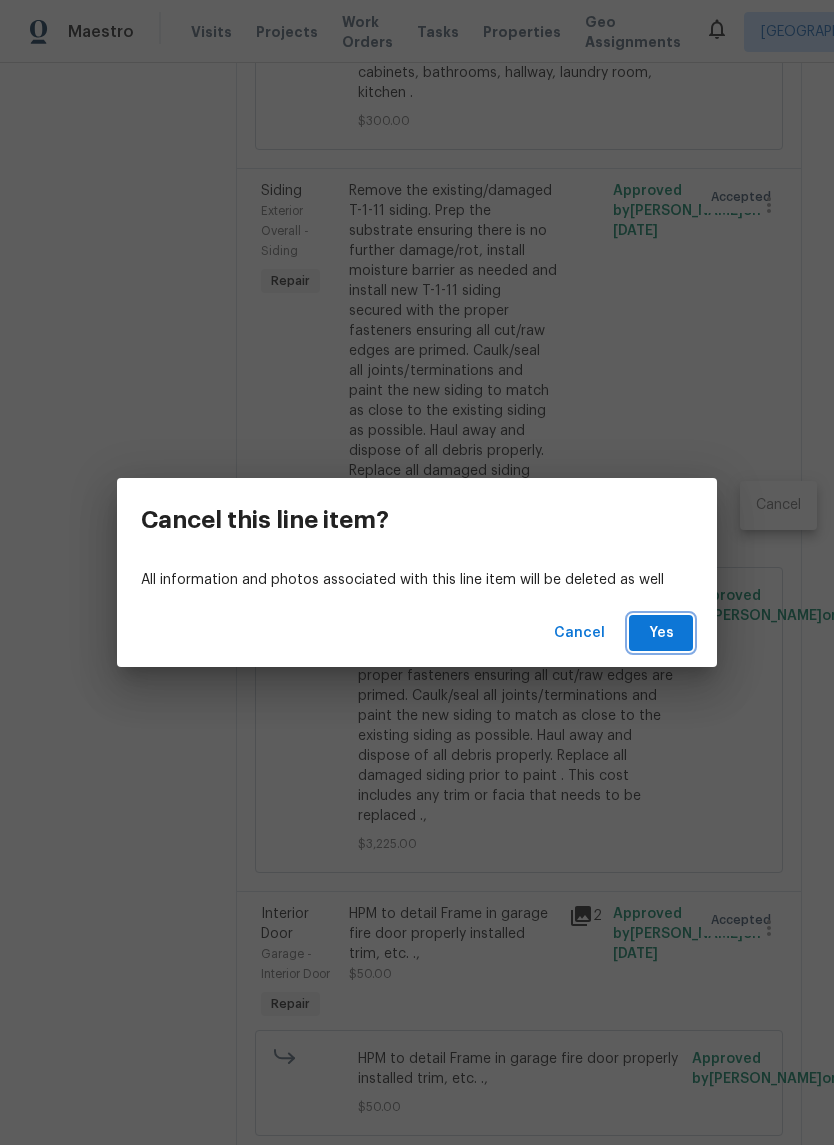 click on "Yes" at bounding box center (661, 633) 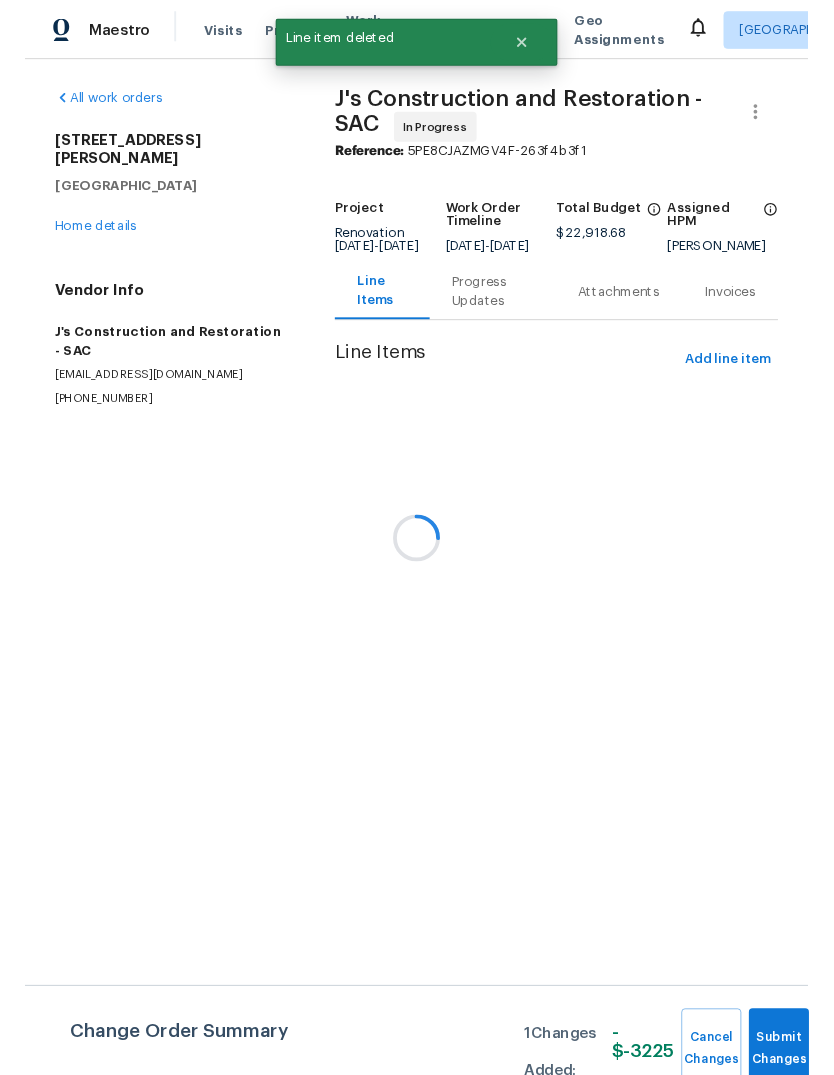 scroll, scrollTop: 0, scrollLeft: 0, axis: both 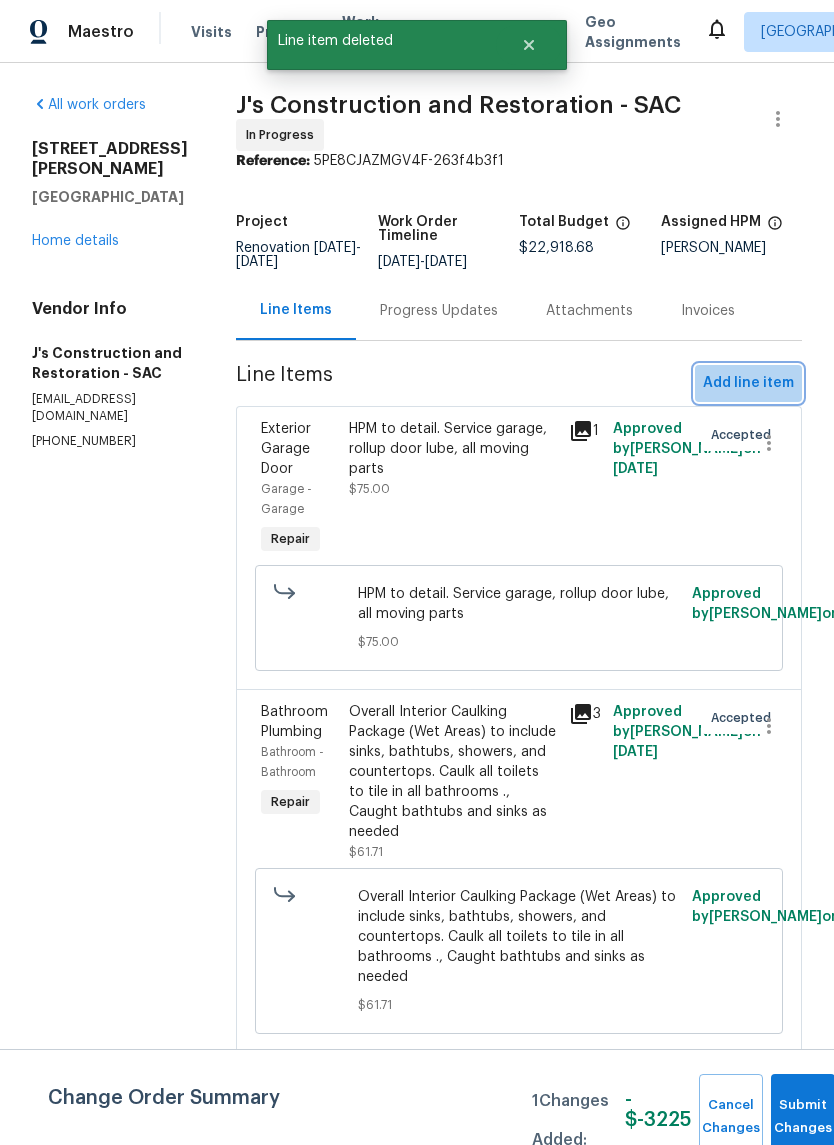 click on "Add line item" at bounding box center [748, 383] 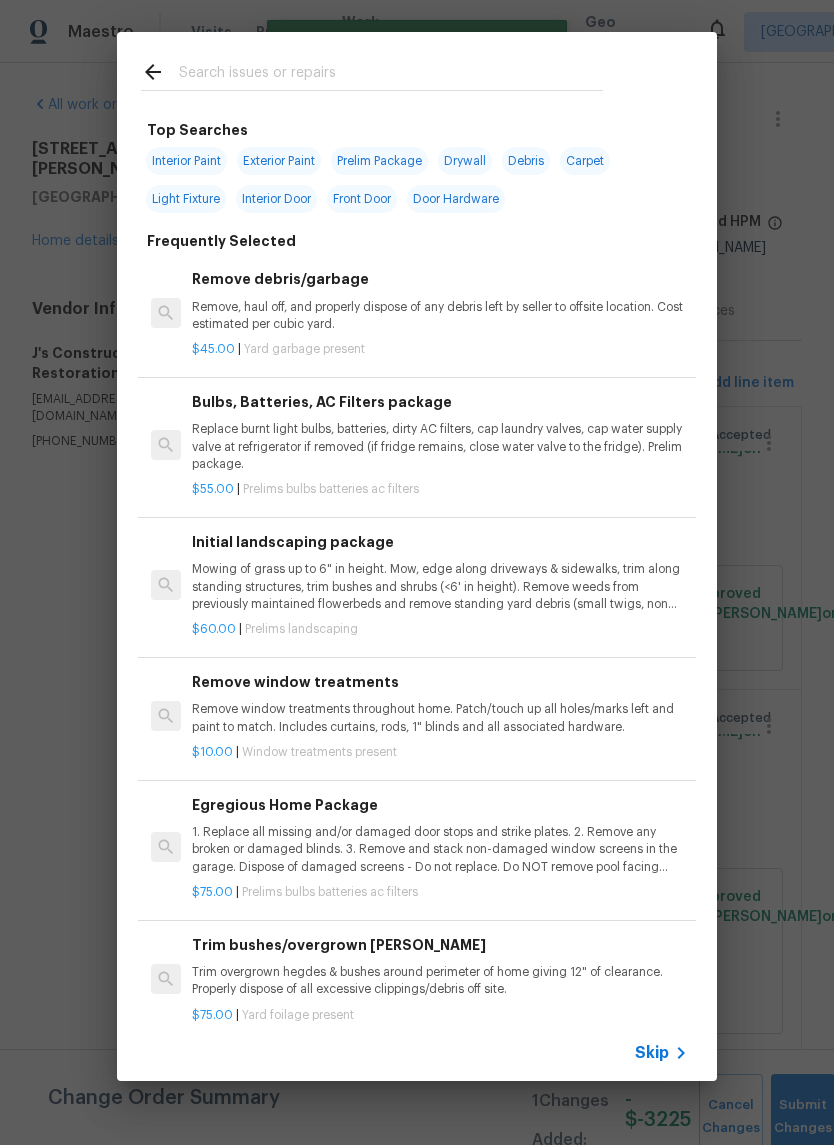 click at bounding box center (391, 75) 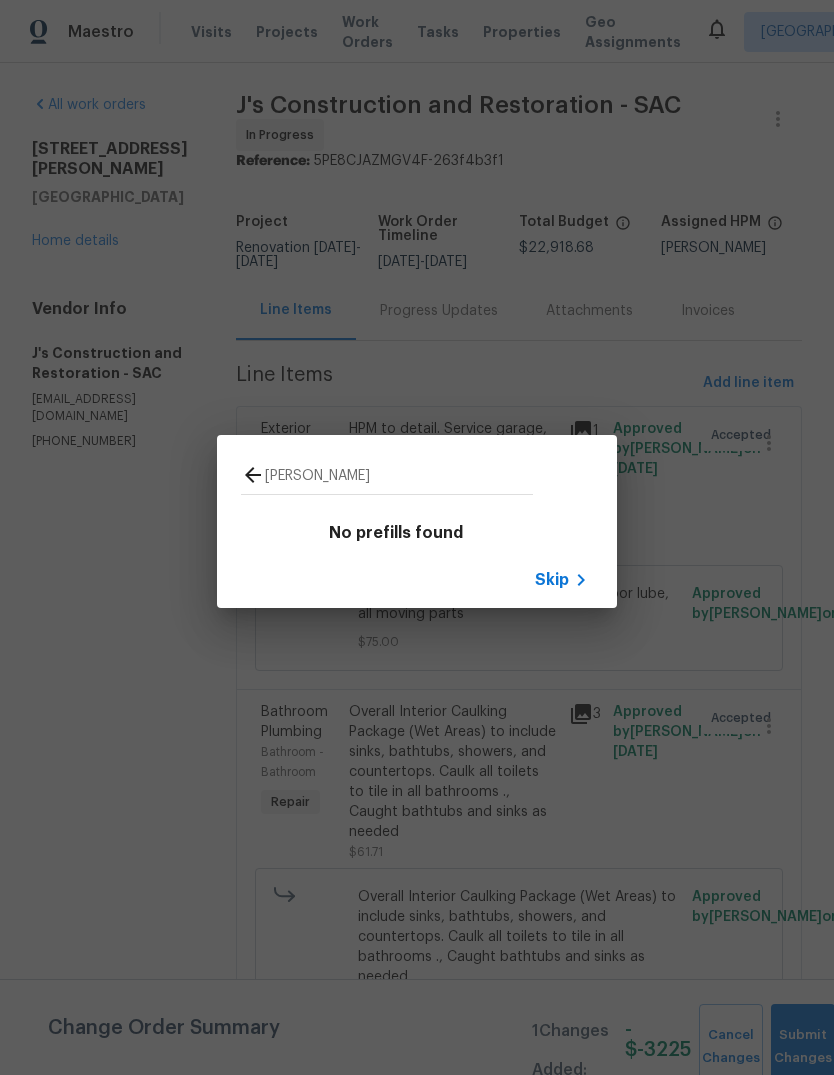 type on "Suding" 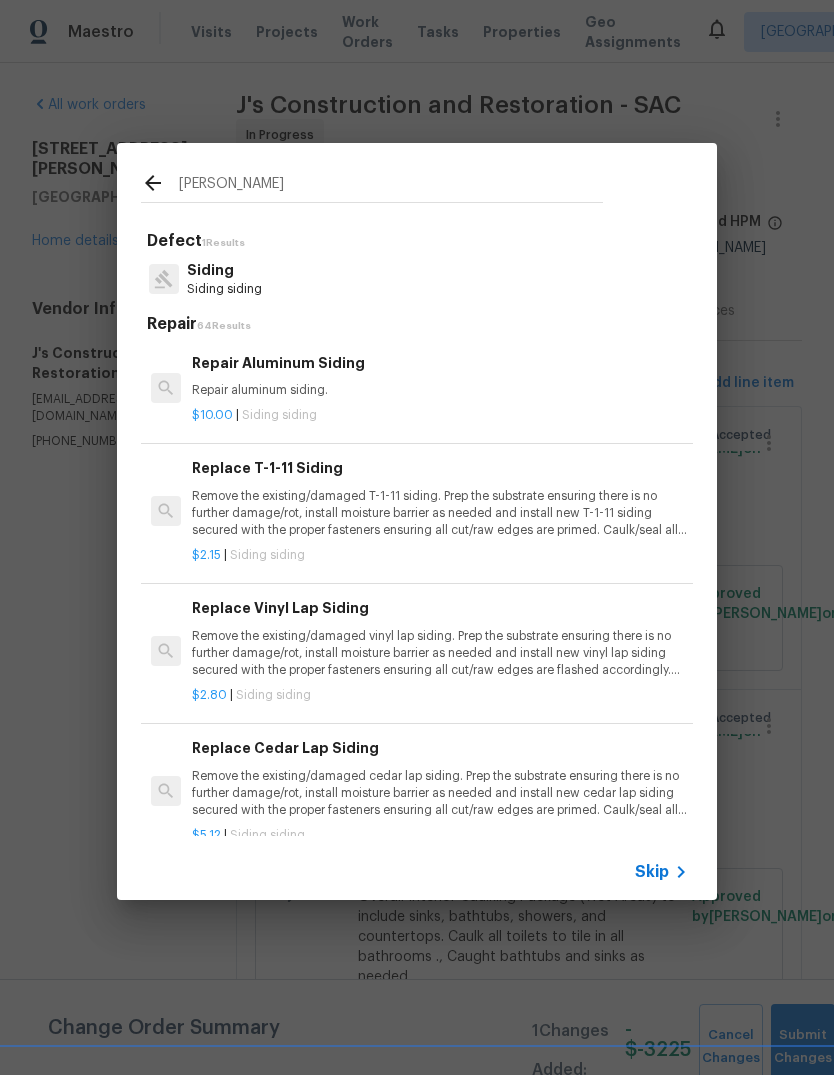 click on "Remove the existing/damaged T-1-11 siding. Prep the substrate ensuring there is no further damage/rot, install moisture barrier as needed and install new T-1-11 siding secured with the proper fasteners ensuring all cut/raw edges are primed. Caulk/seal all joints/terminations and paint the new siding to match as close to the existing siding as possible. Haul away and dispose of all debris properly." at bounding box center [440, 513] 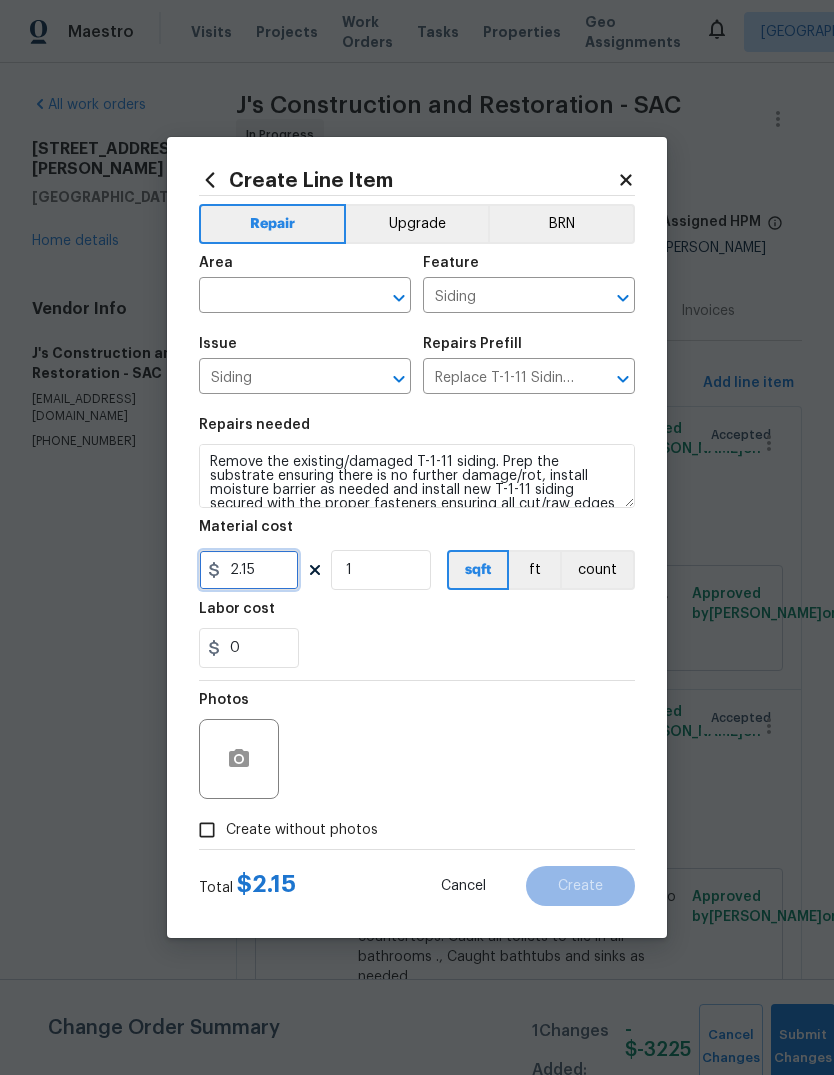click on "2.15" at bounding box center (249, 570) 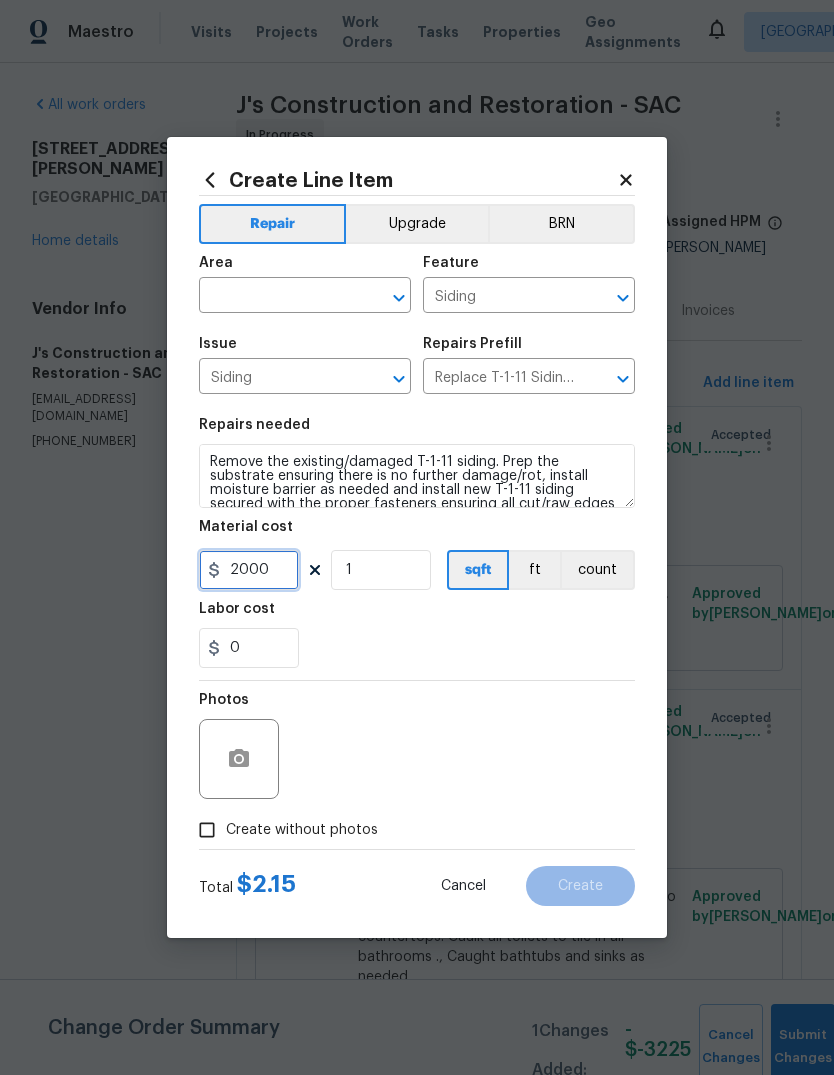 type on "2000" 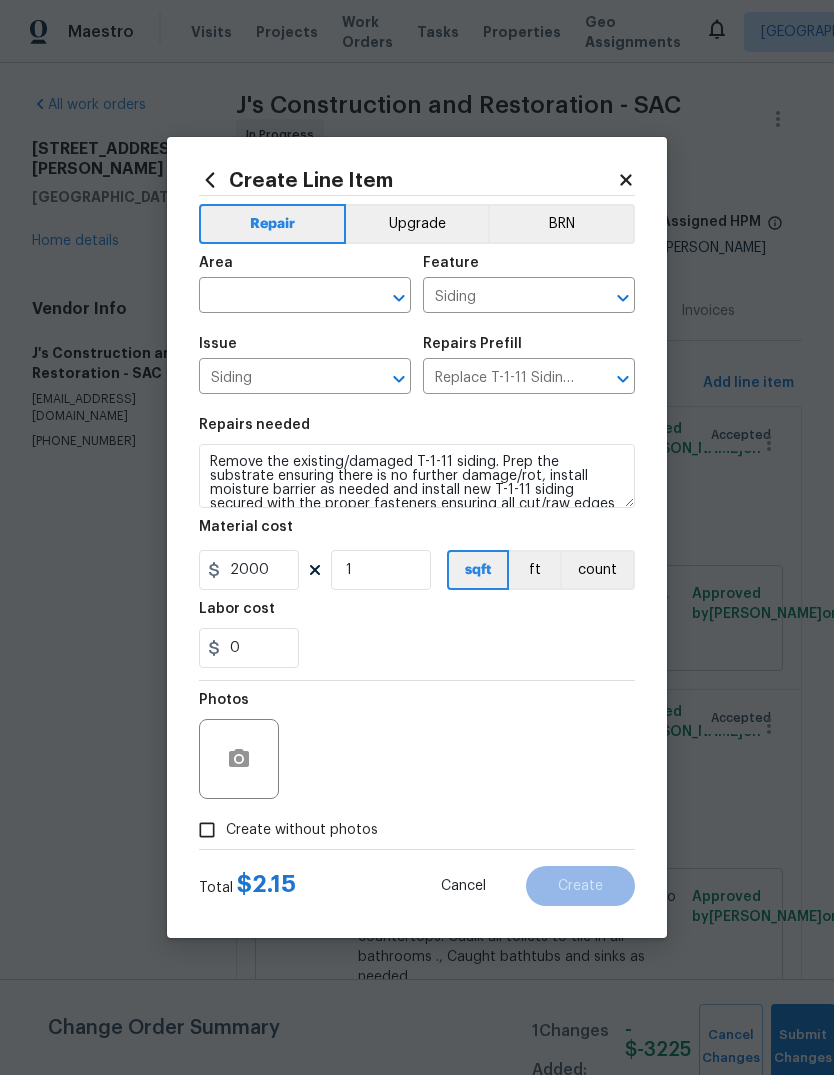 click at bounding box center (277, 297) 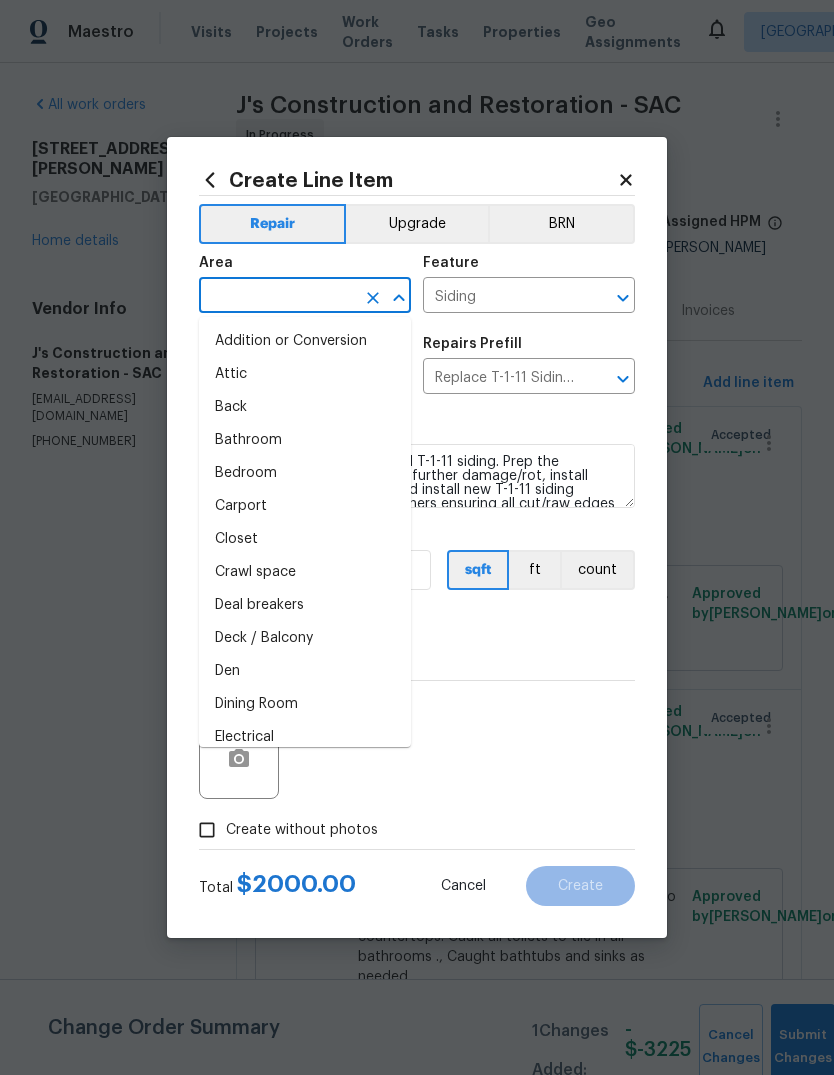click at bounding box center (277, 297) 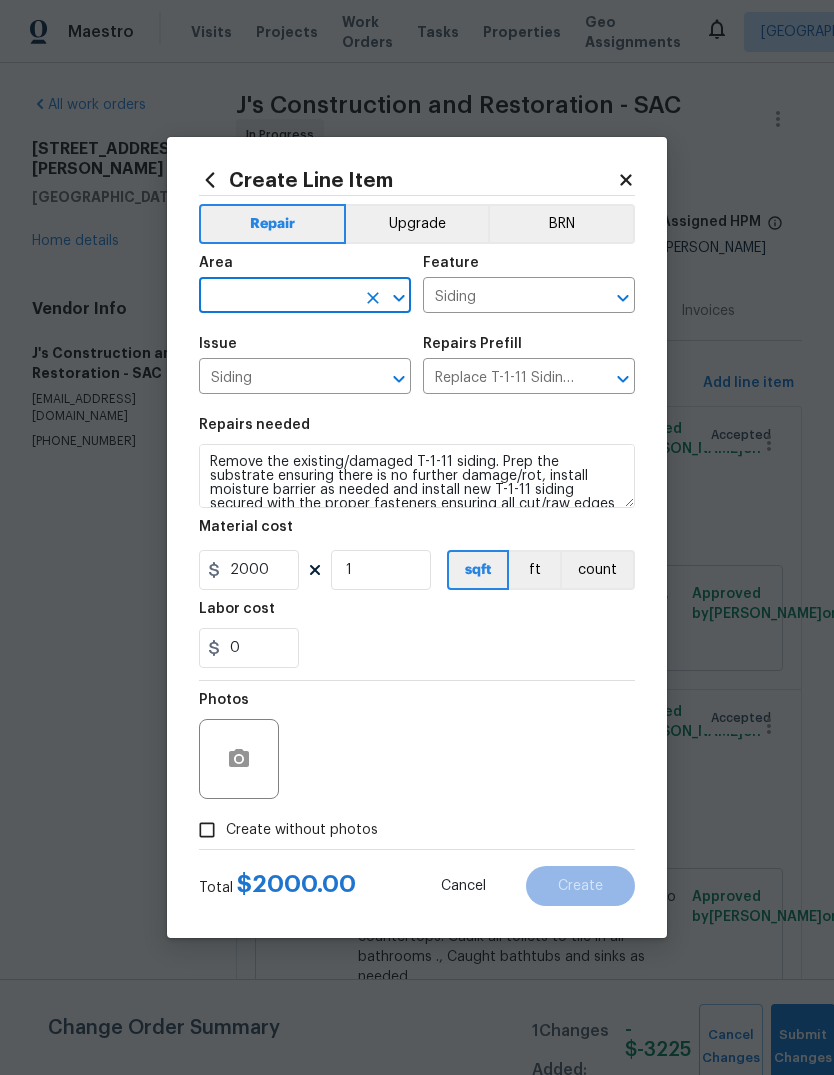 click at bounding box center (277, 297) 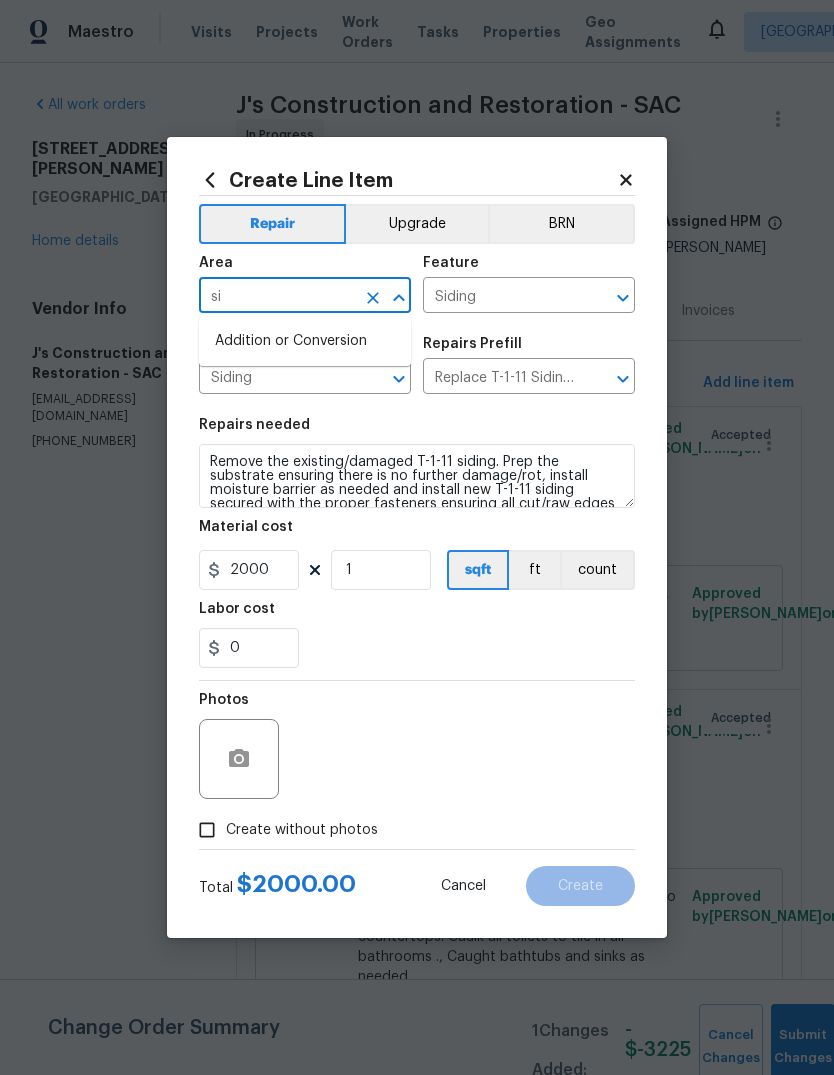 type on "s" 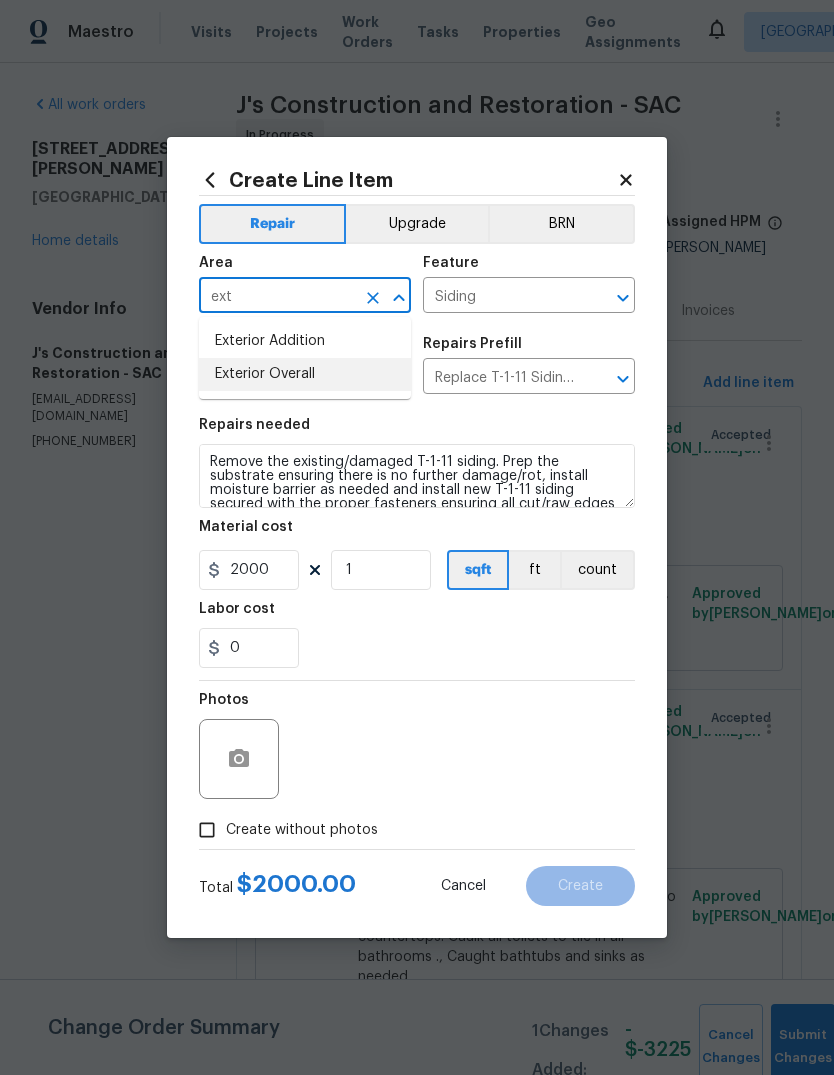 click on "Exterior Overall" at bounding box center [305, 374] 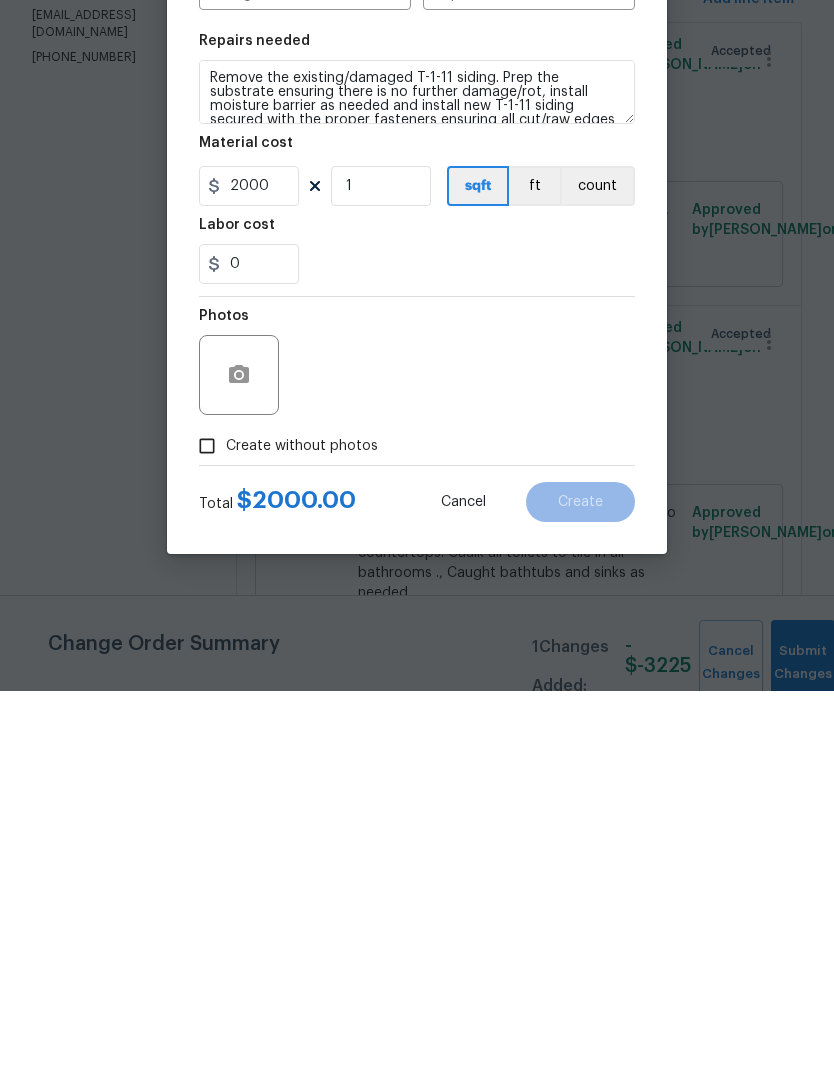 scroll, scrollTop: 60, scrollLeft: 0, axis: vertical 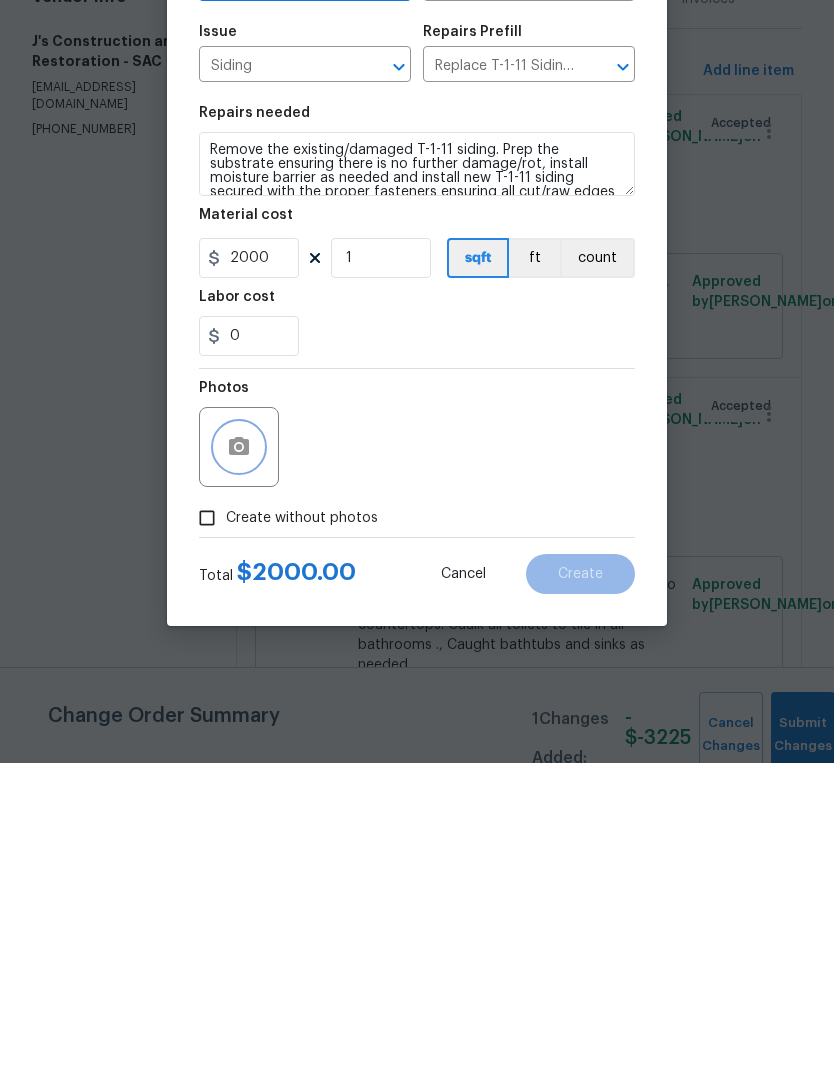 click at bounding box center [239, 759] 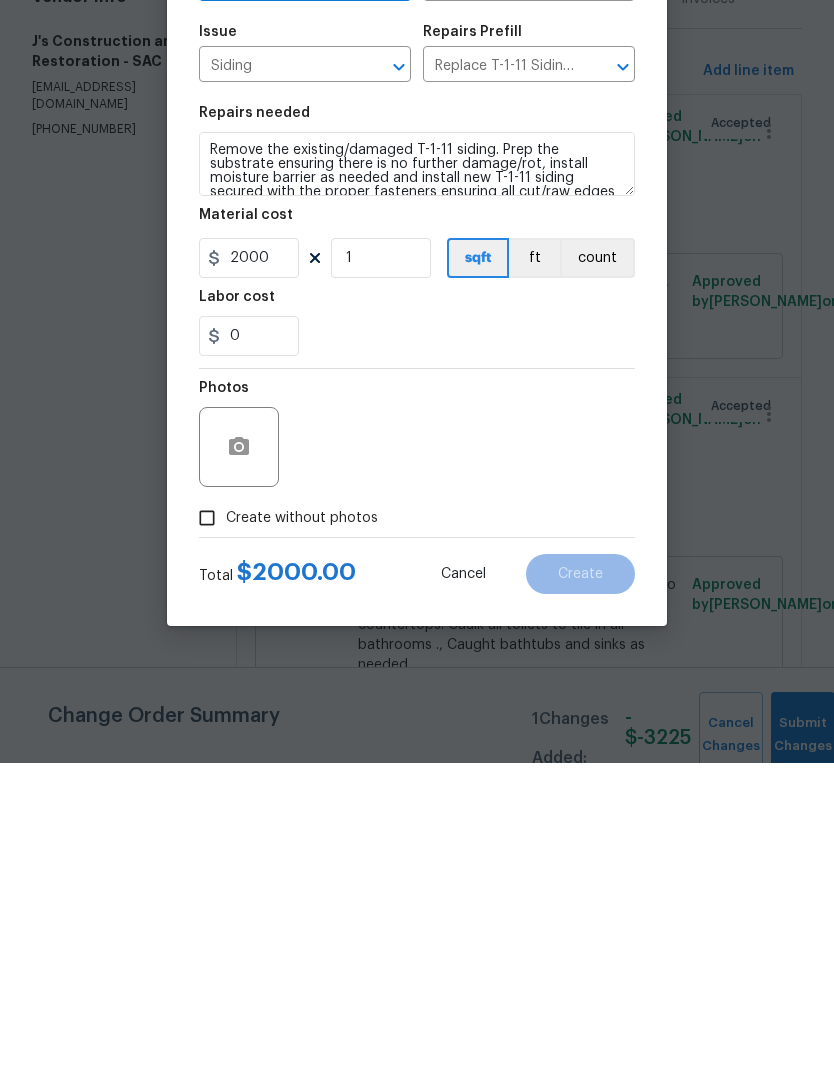 scroll, scrollTop: 75, scrollLeft: 0, axis: vertical 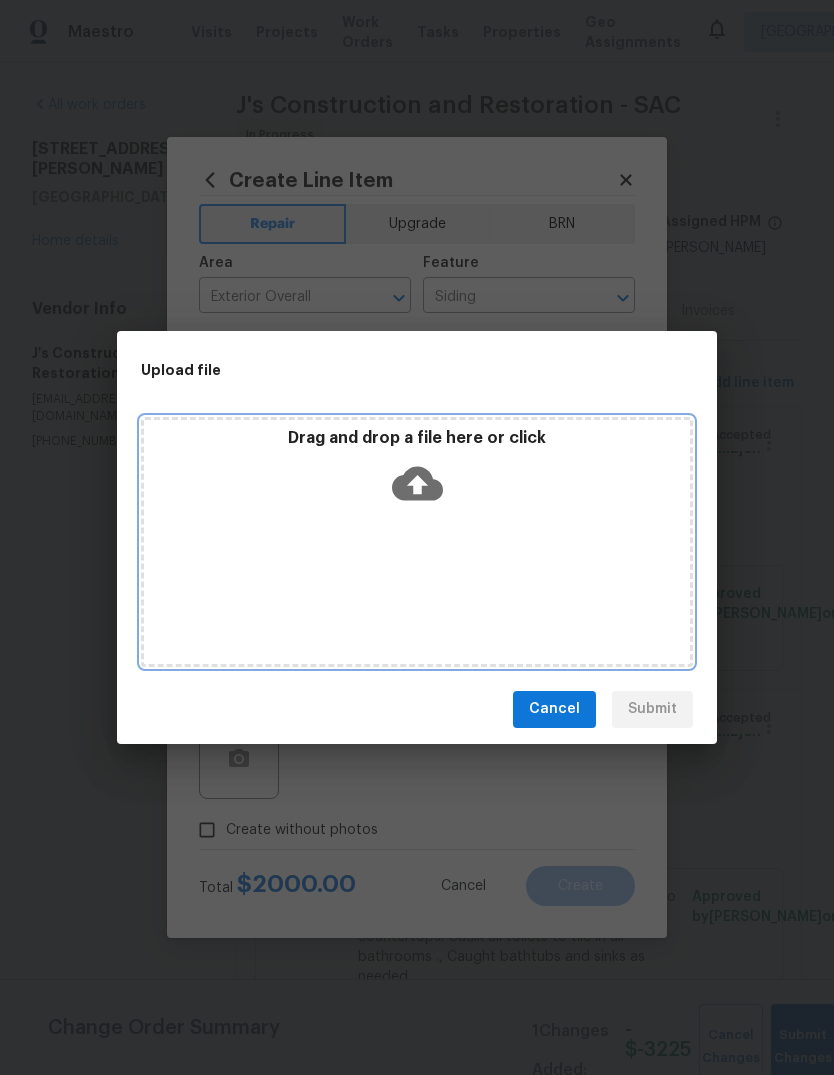 click 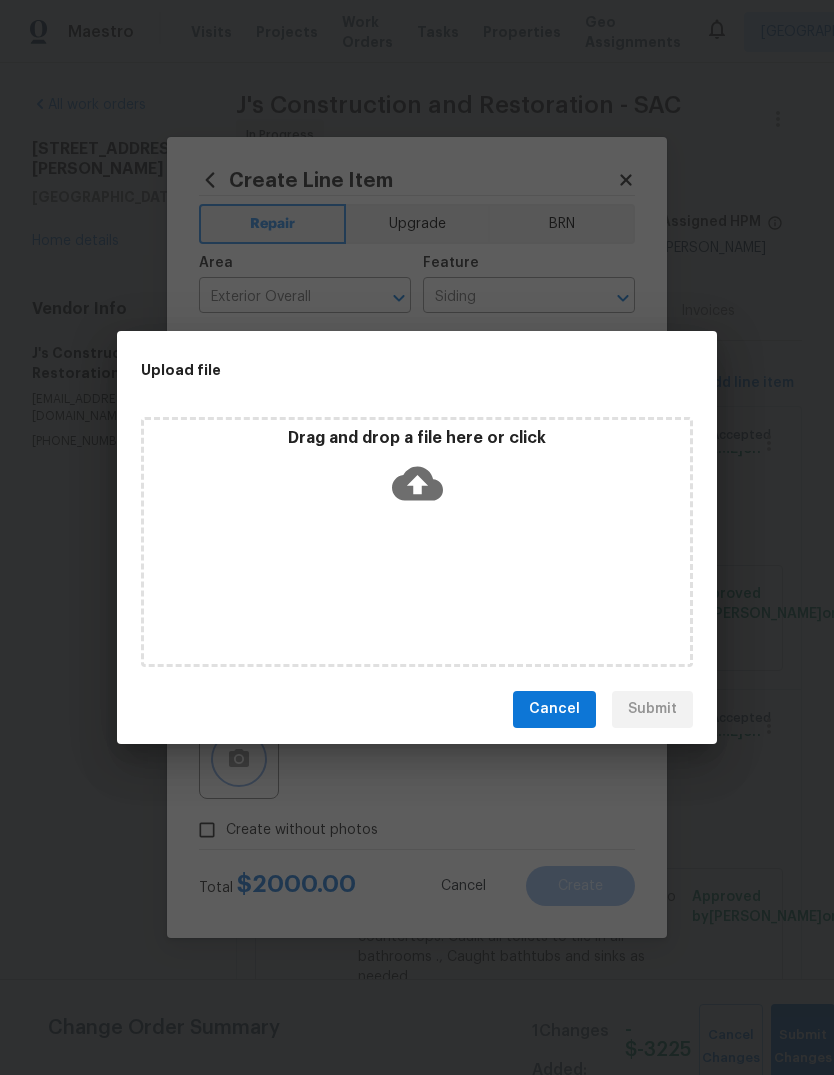 click on "Upload file Drag and drop a file here or click Cancel Submit" at bounding box center (417, 537) 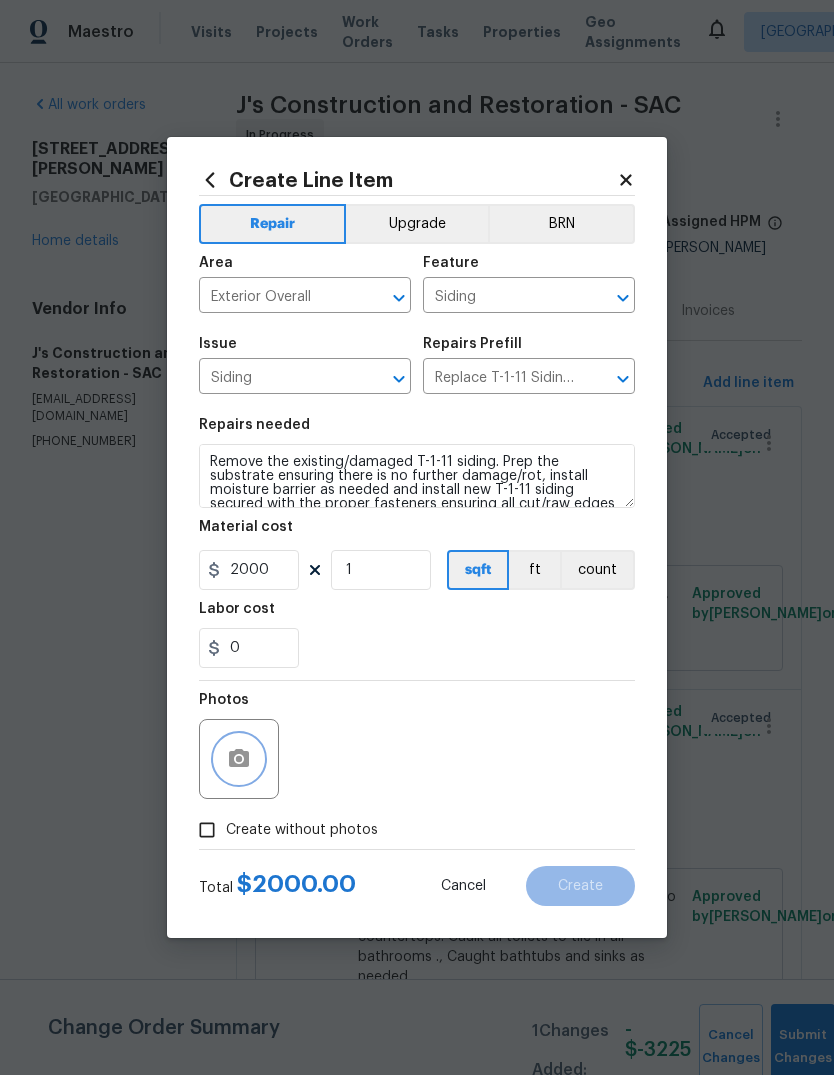 click at bounding box center (239, 759) 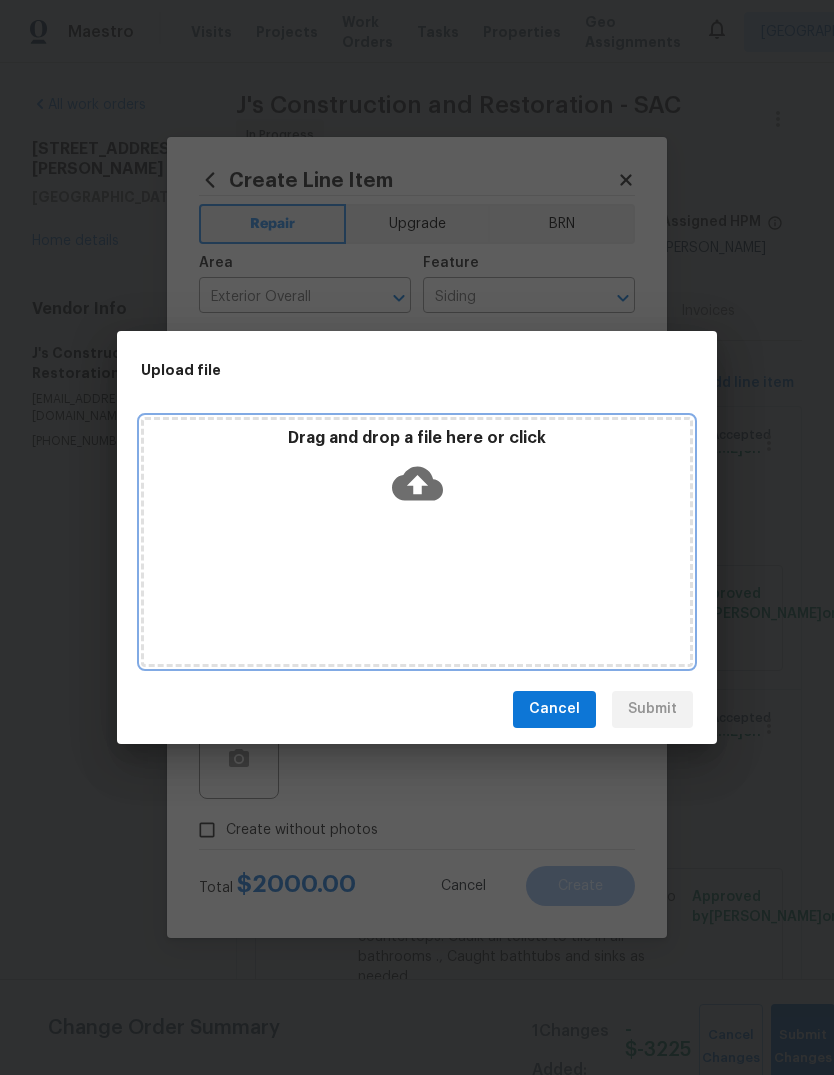 click 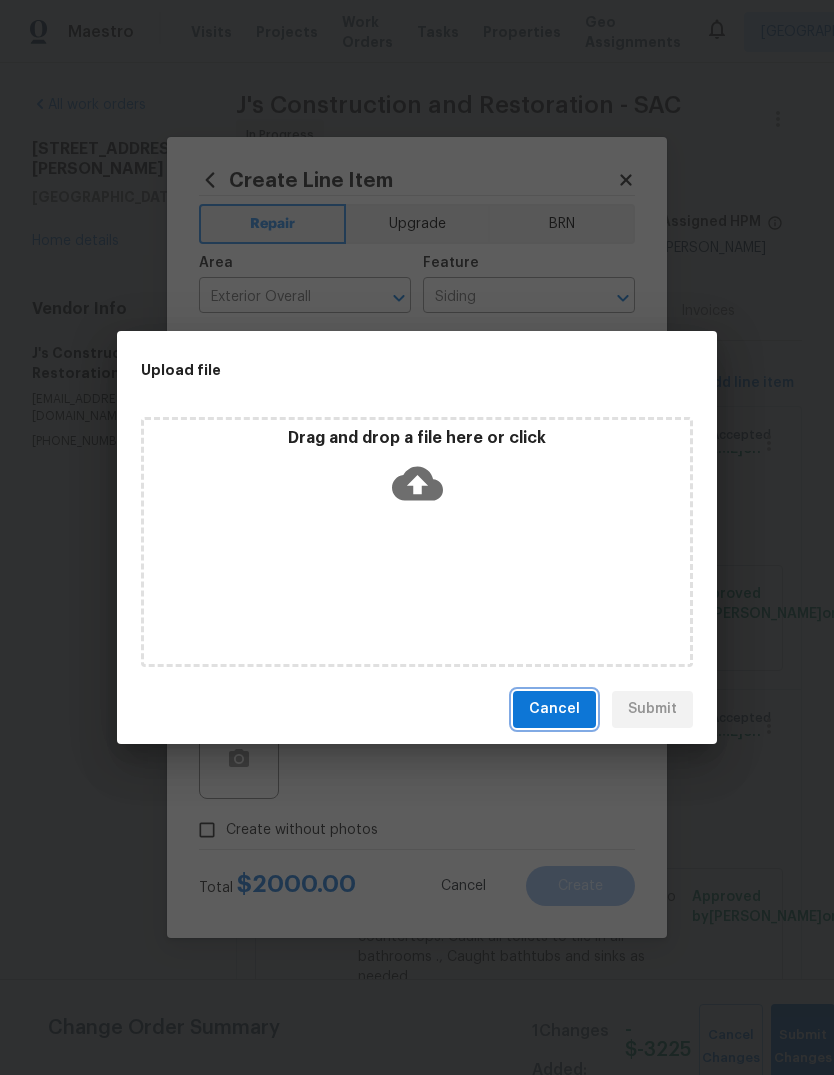click on "Cancel" at bounding box center [554, 709] 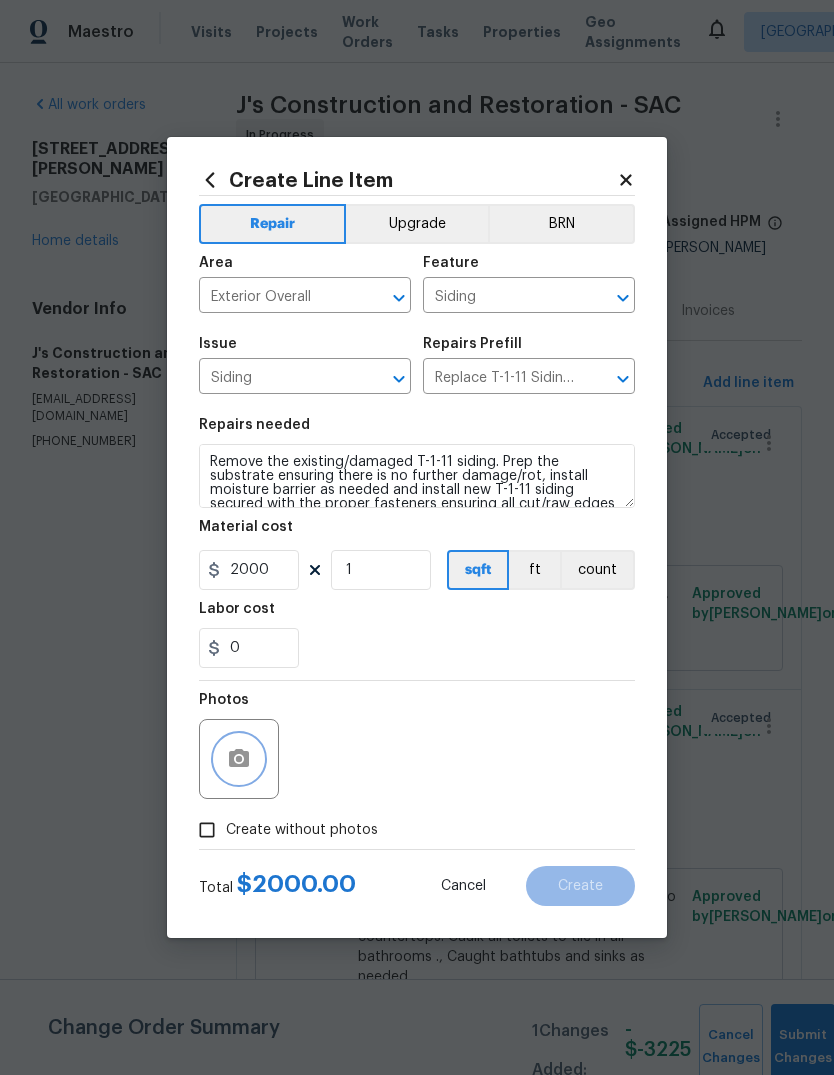 click at bounding box center (239, 759) 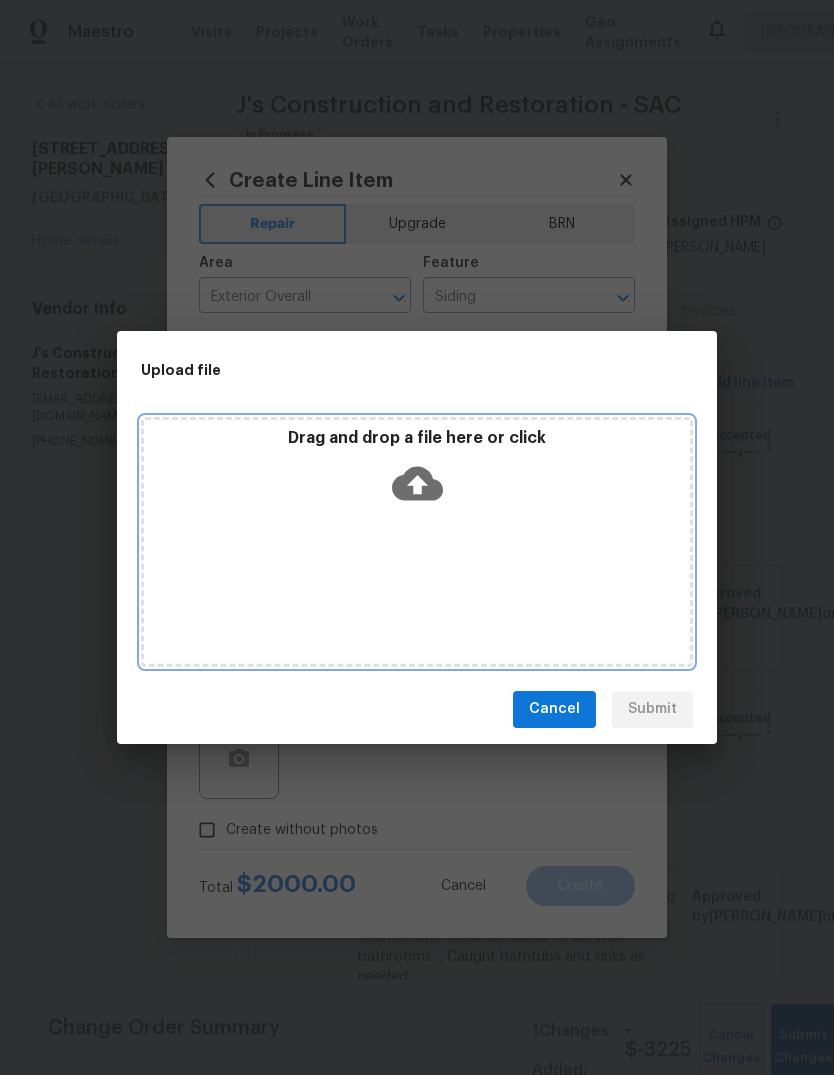 click 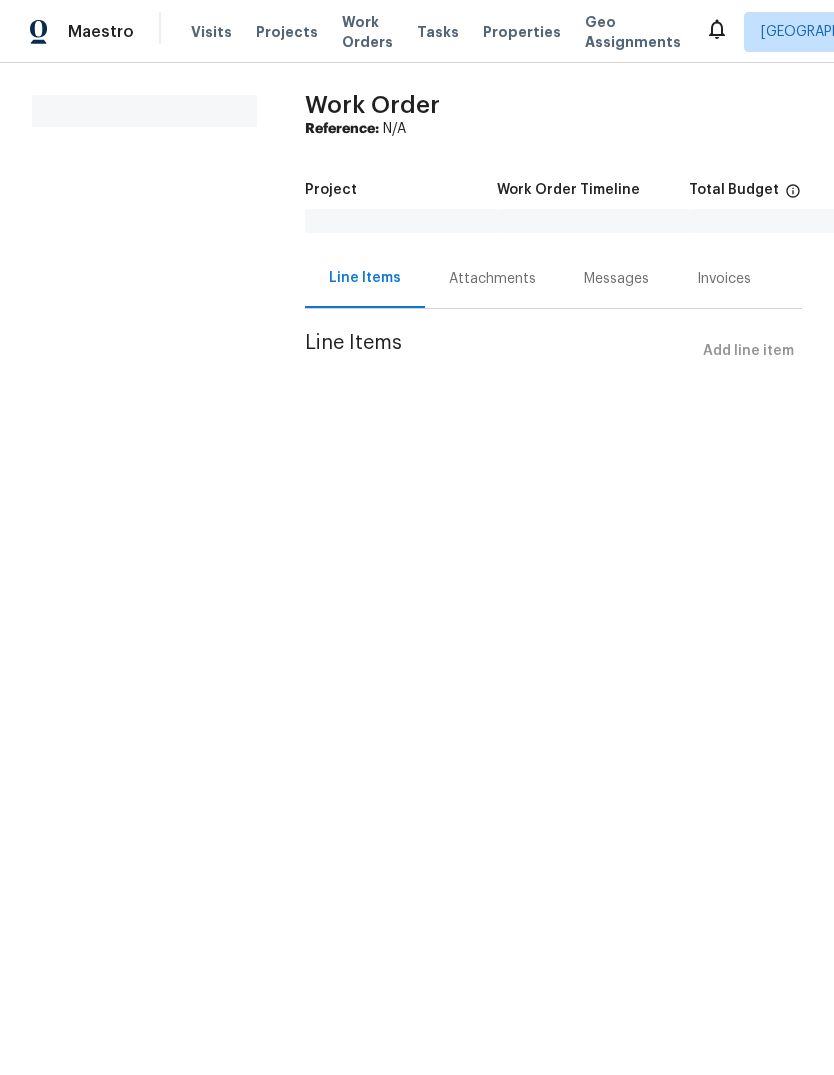 scroll, scrollTop: 0, scrollLeft: 0, axis: both 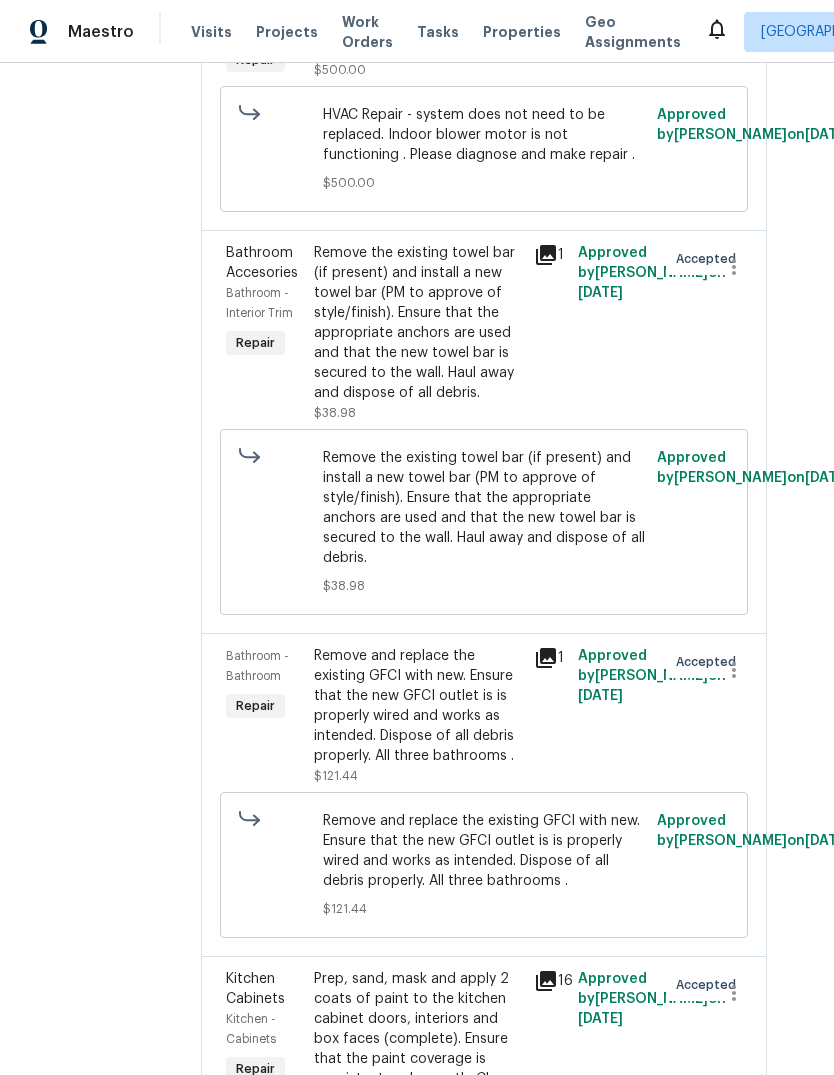 click at bounding box center [734, -16] 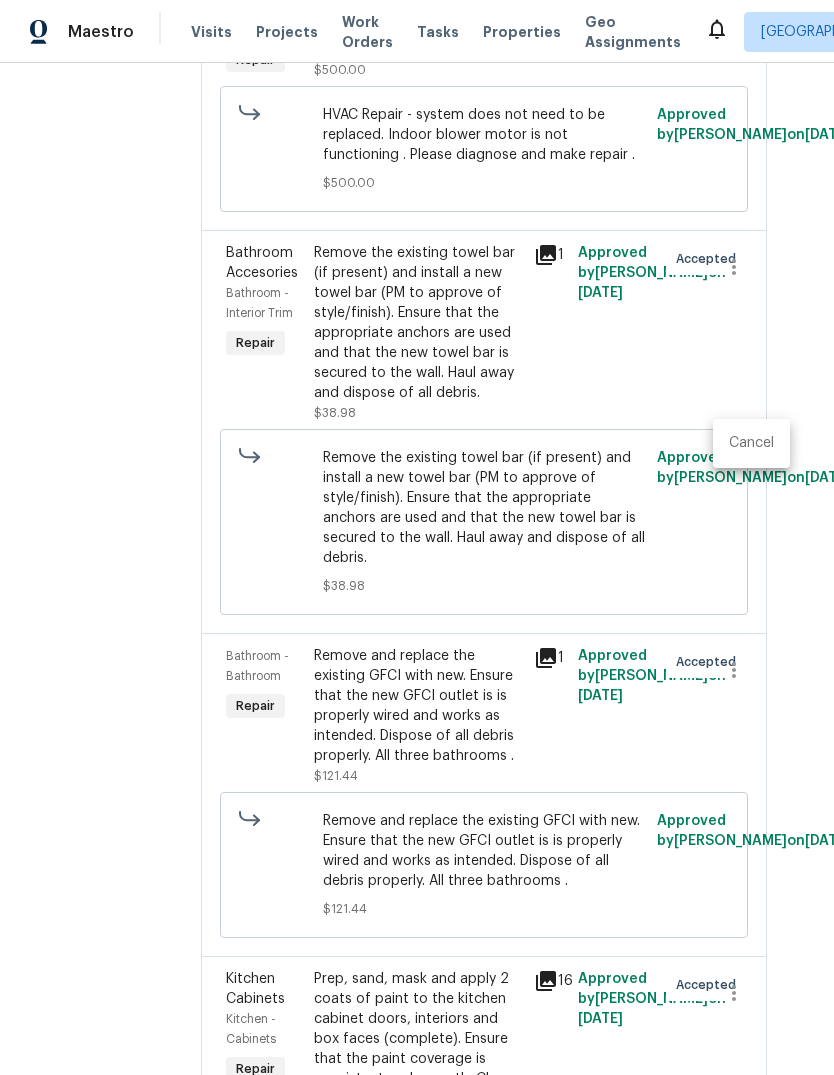 click on "Cancel" at bounding box center [751, 443] 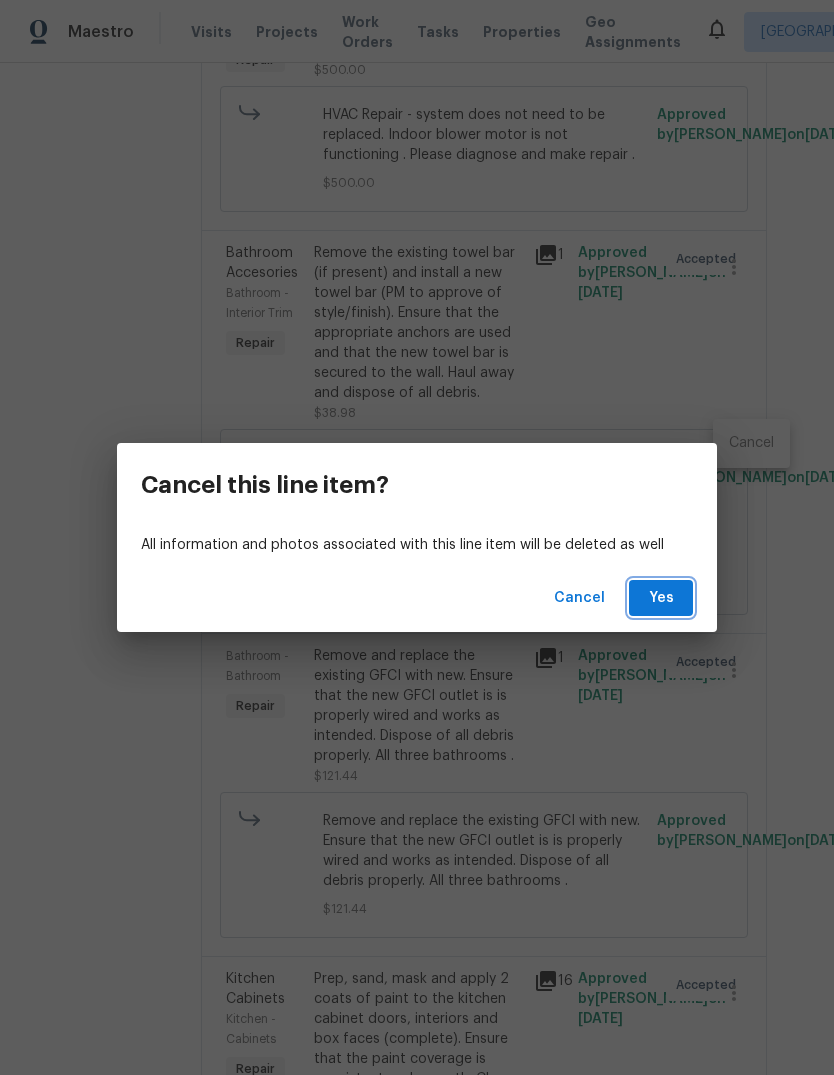 click on "Yes" at bounding box center [661, 598] 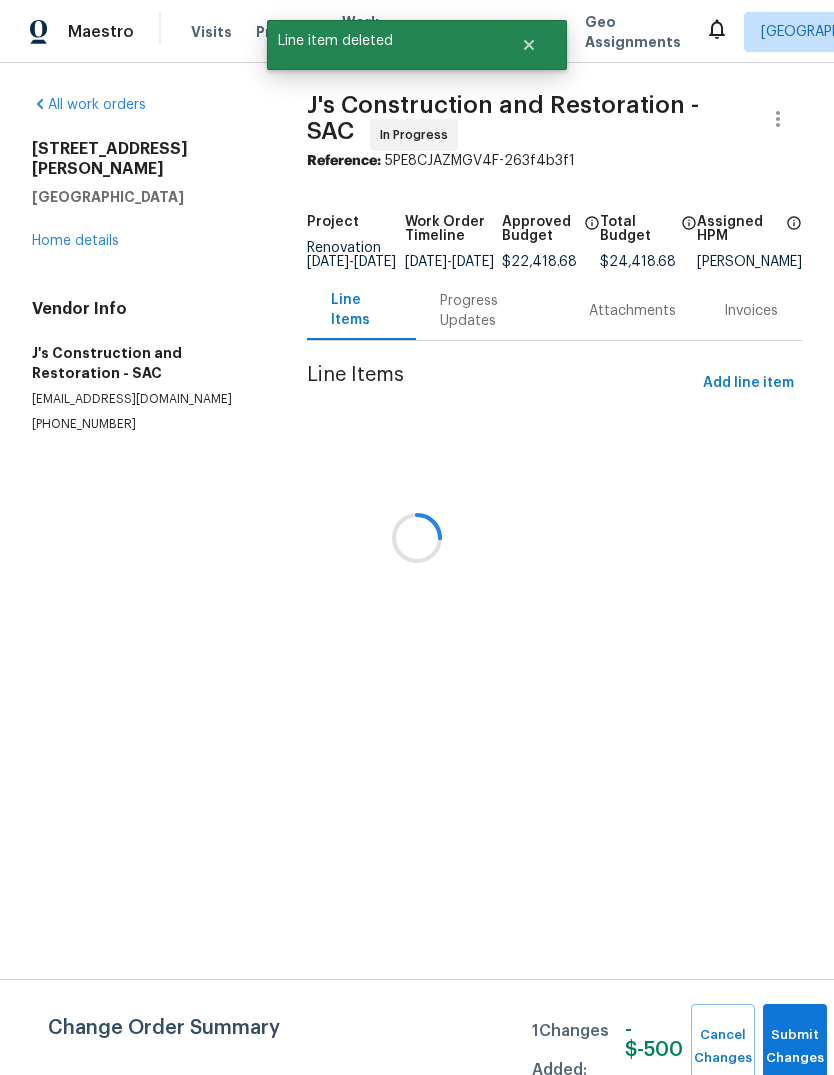 scroll, scrollTop: 0, scrollLeft: 0, axis: both 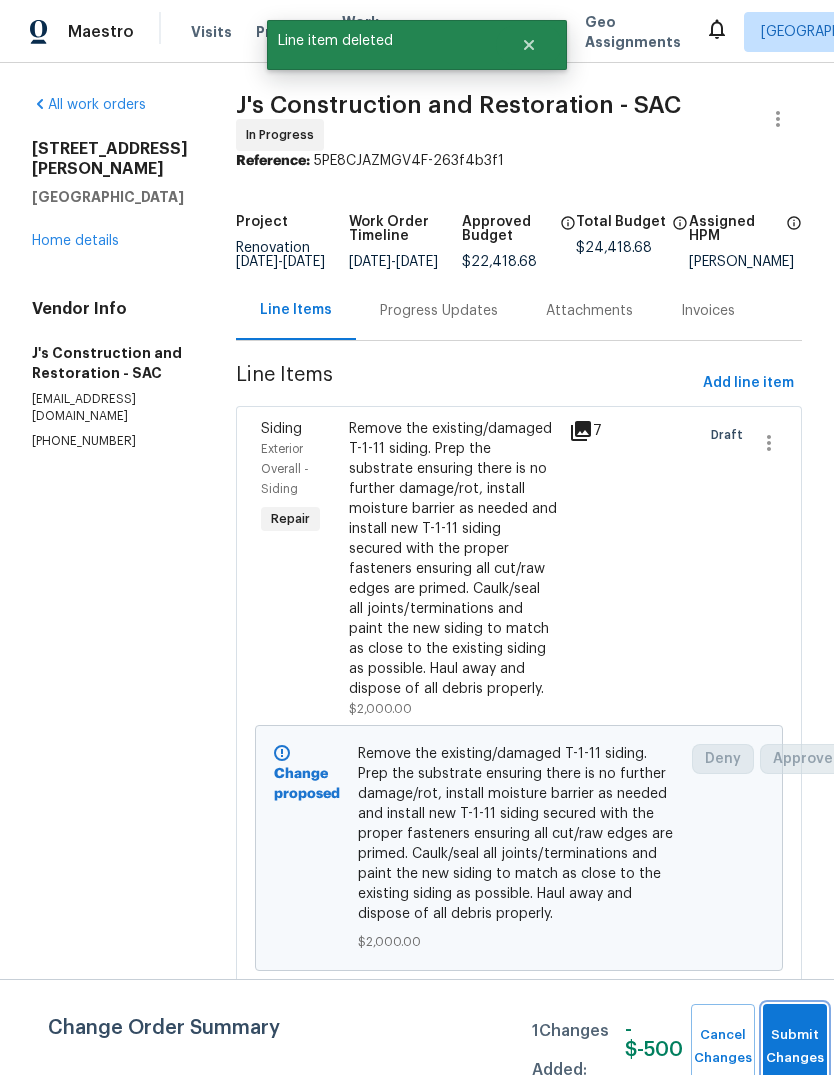 click on "Submit Changes" at bounding box center (795, 1047) 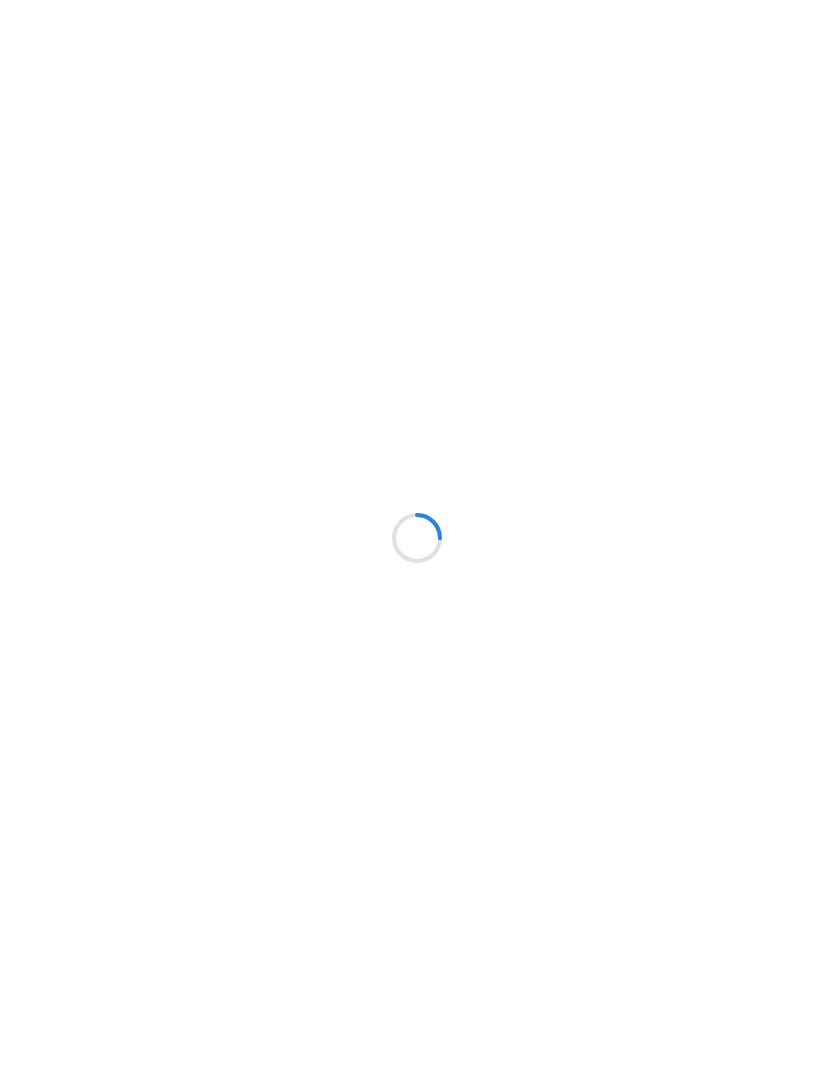 scroll, scrollTop: 0, scrollLeft: 0, axis: both 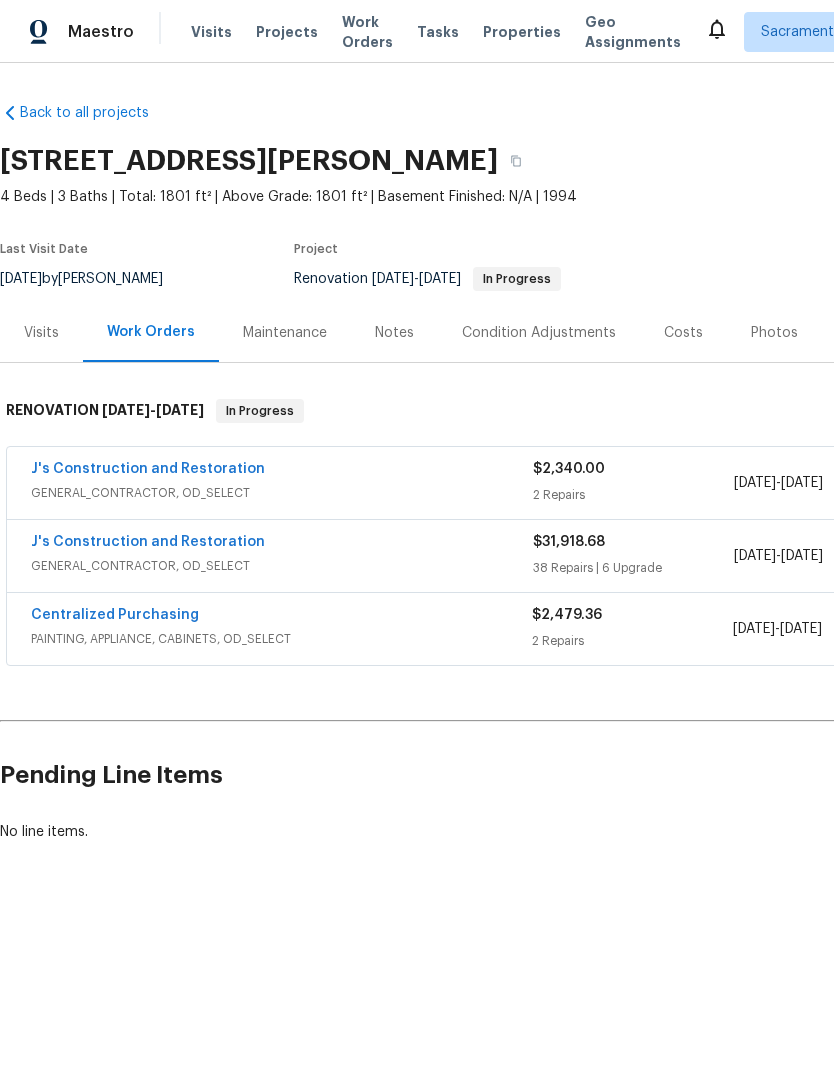 click on "J's Construction and Restoration" at bounding box center (148, 542) 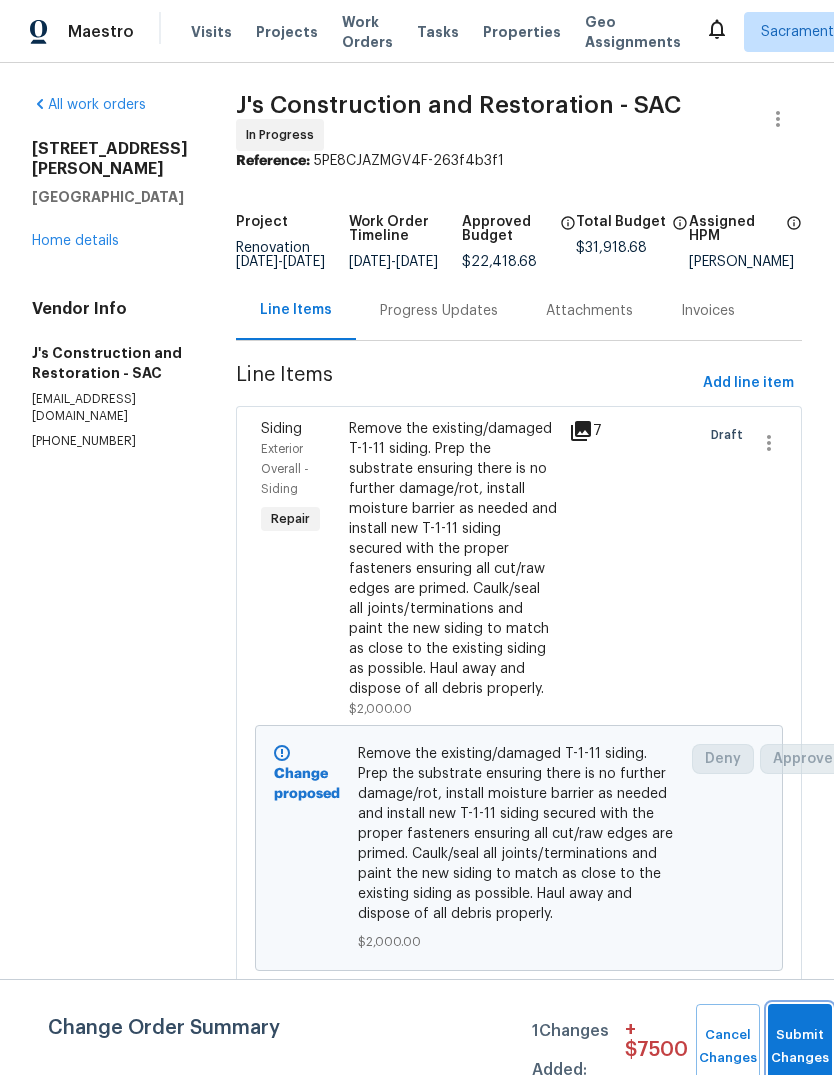 click on "Submit Changes" at bounding box center [800, 1047] 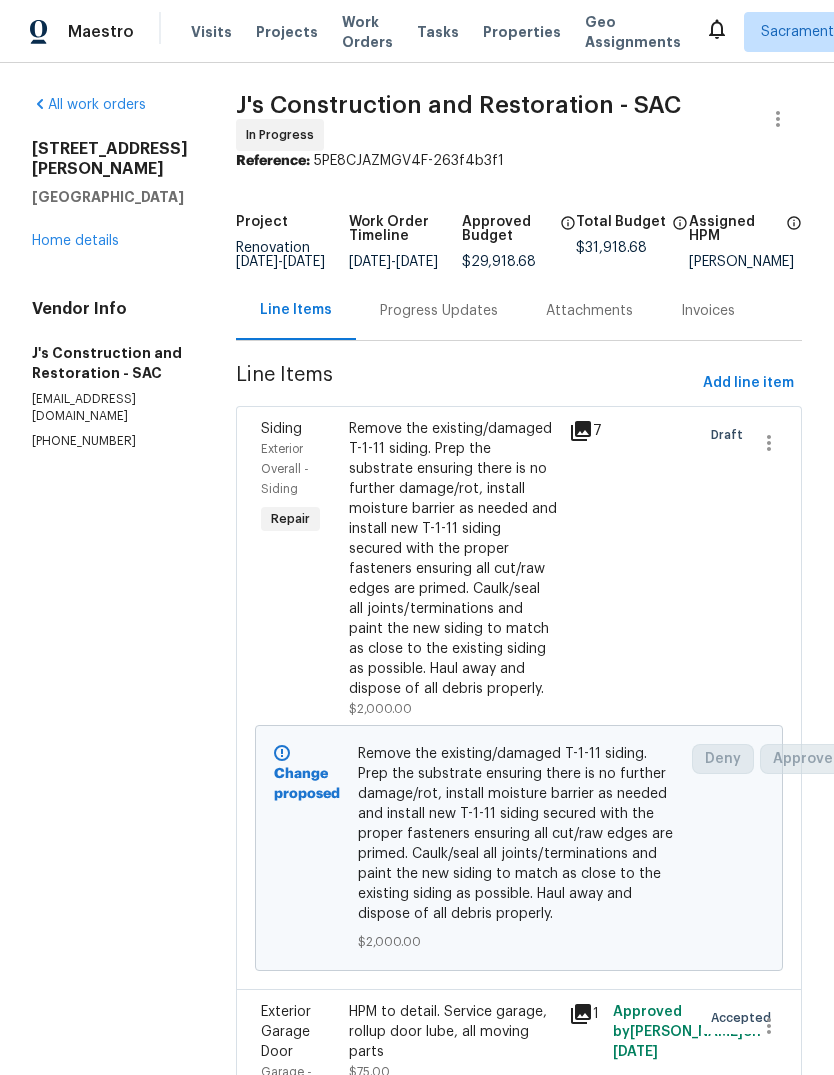 click on "Home details" at bounding box center (75, 241) 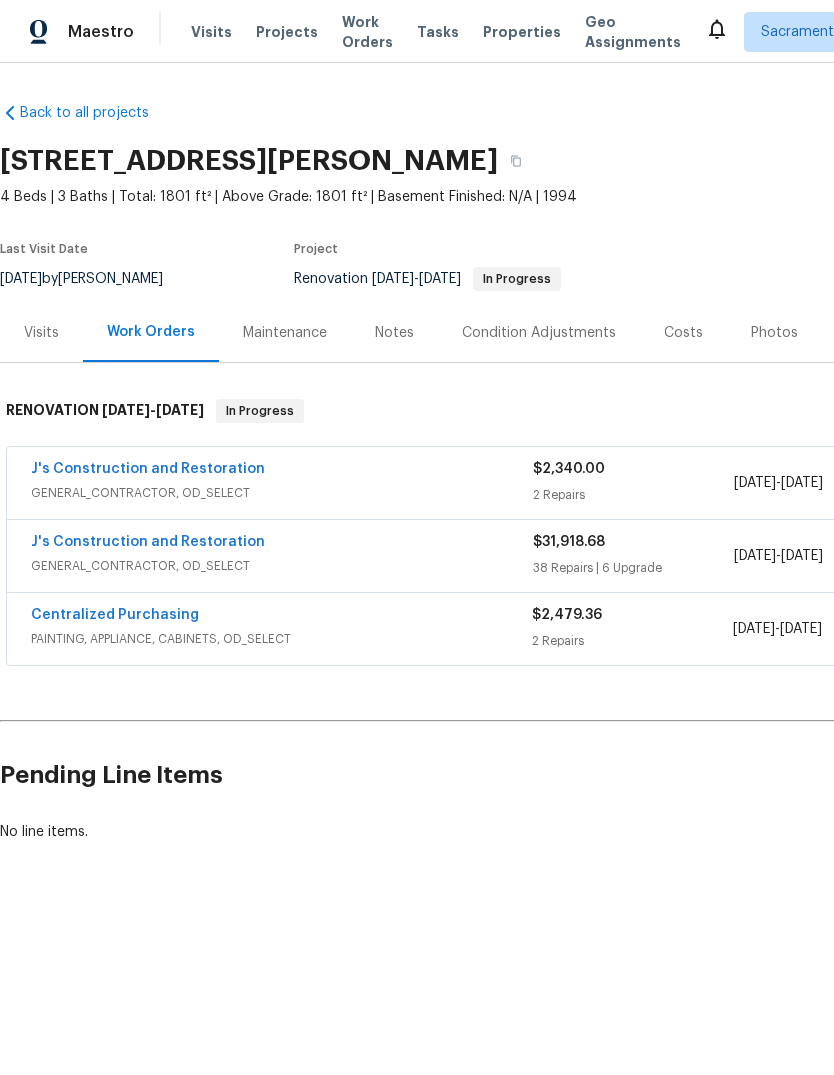 click on "Costs" at bounding box center (683, 333) 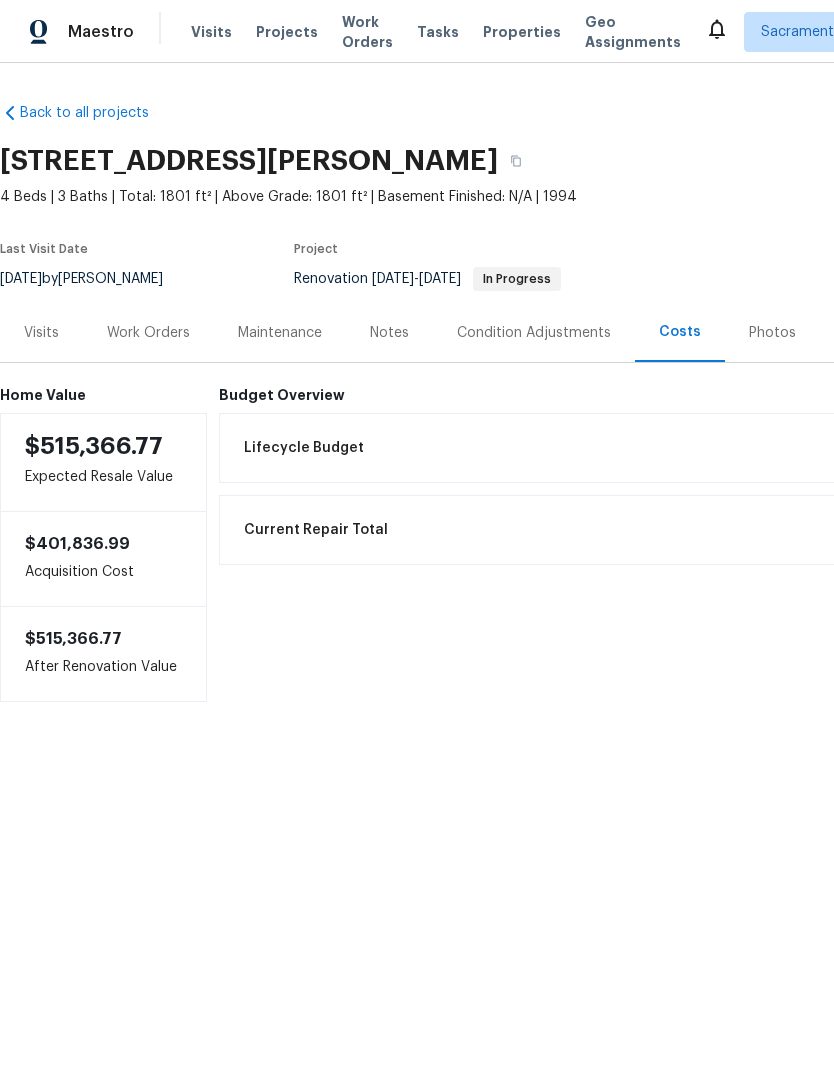 click on "Home Value $515,366.77 Expected Resale Value $401,836.99 Acquisition Cost $515,366.77 After Renovation Value Budget Overview Lifecycle Budget $43,393.01 Current Repair Total $36,738.04 Net Repairs -$6,654.97" at bounding box center [565, 532] 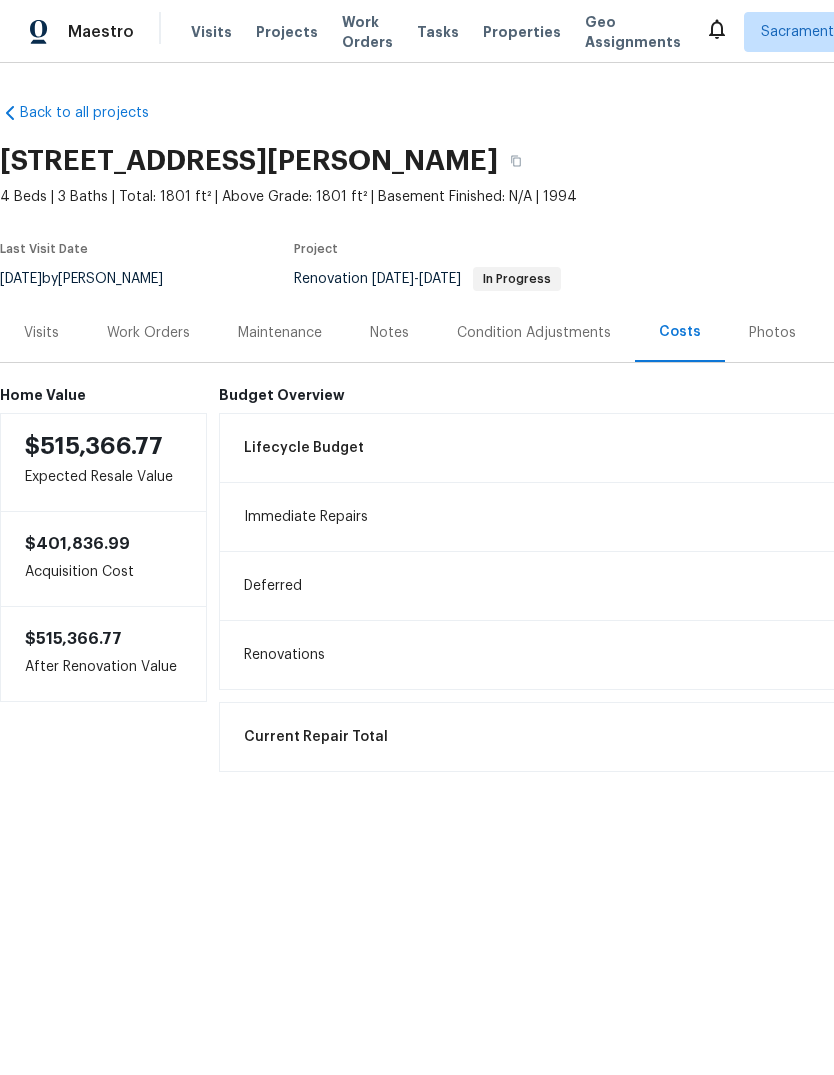 scroll, scrollTop: 0, scrollLeft: 0, axis: both 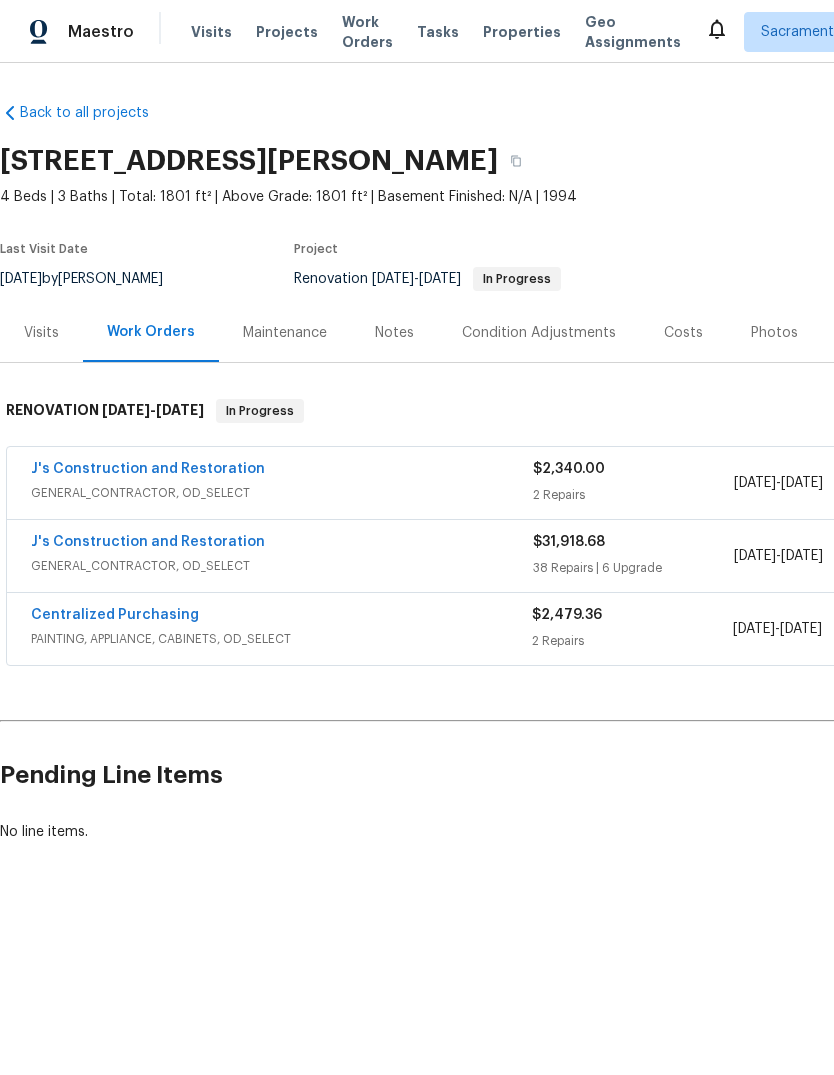 click on "J's Construction and Restoration" at bounding box center (148, 542) 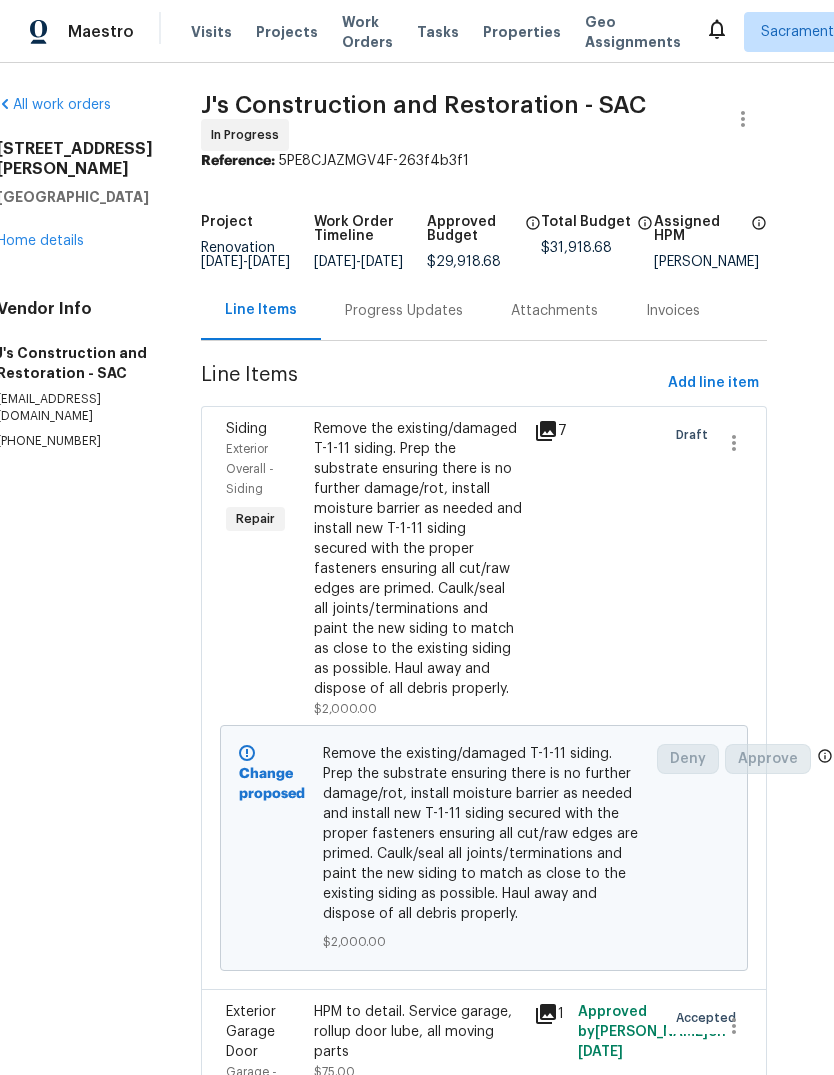 scroll, scrollTop: 0, scrollLeft: 35, axis: horizontal 